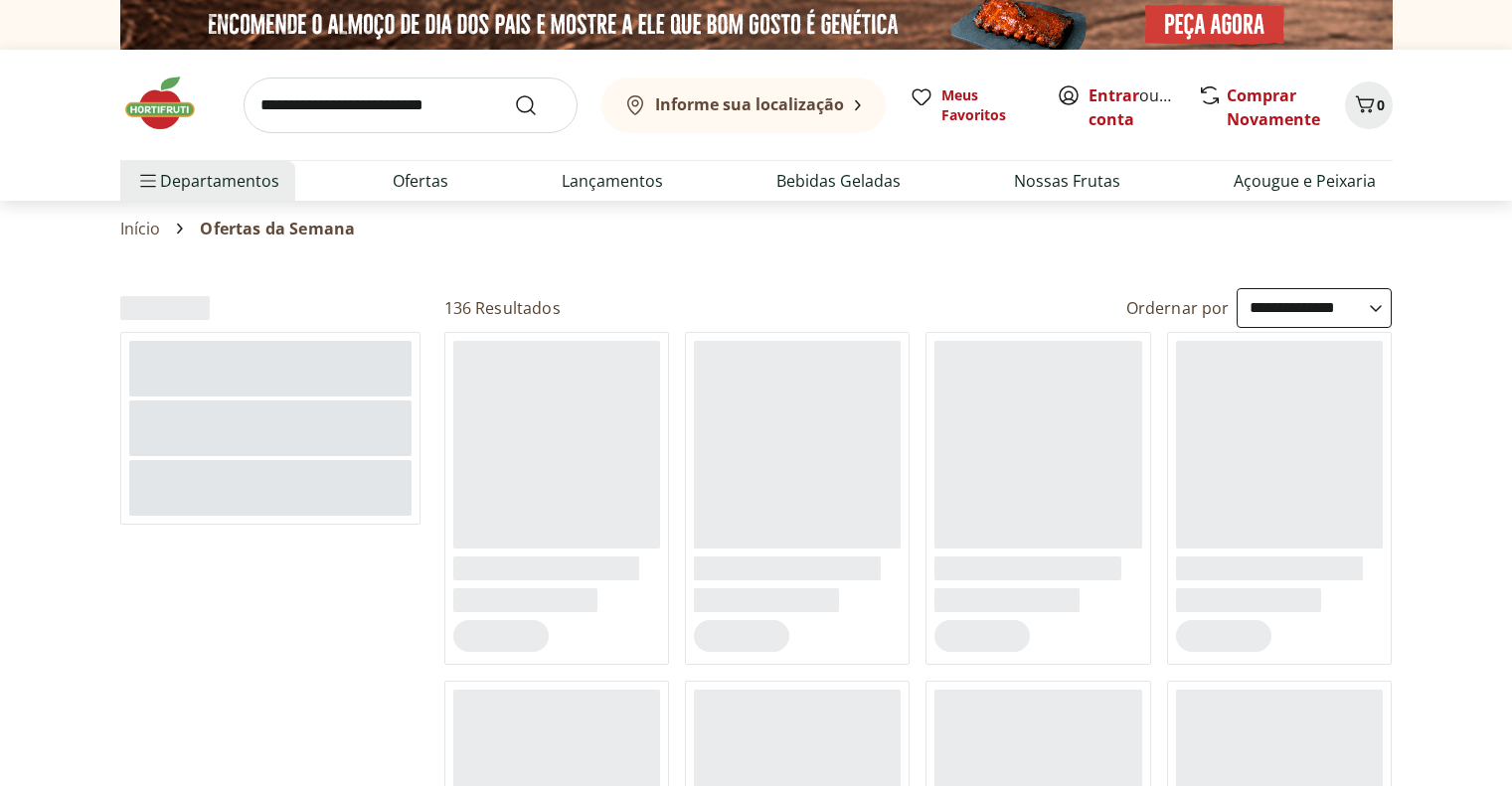 select on "**********" 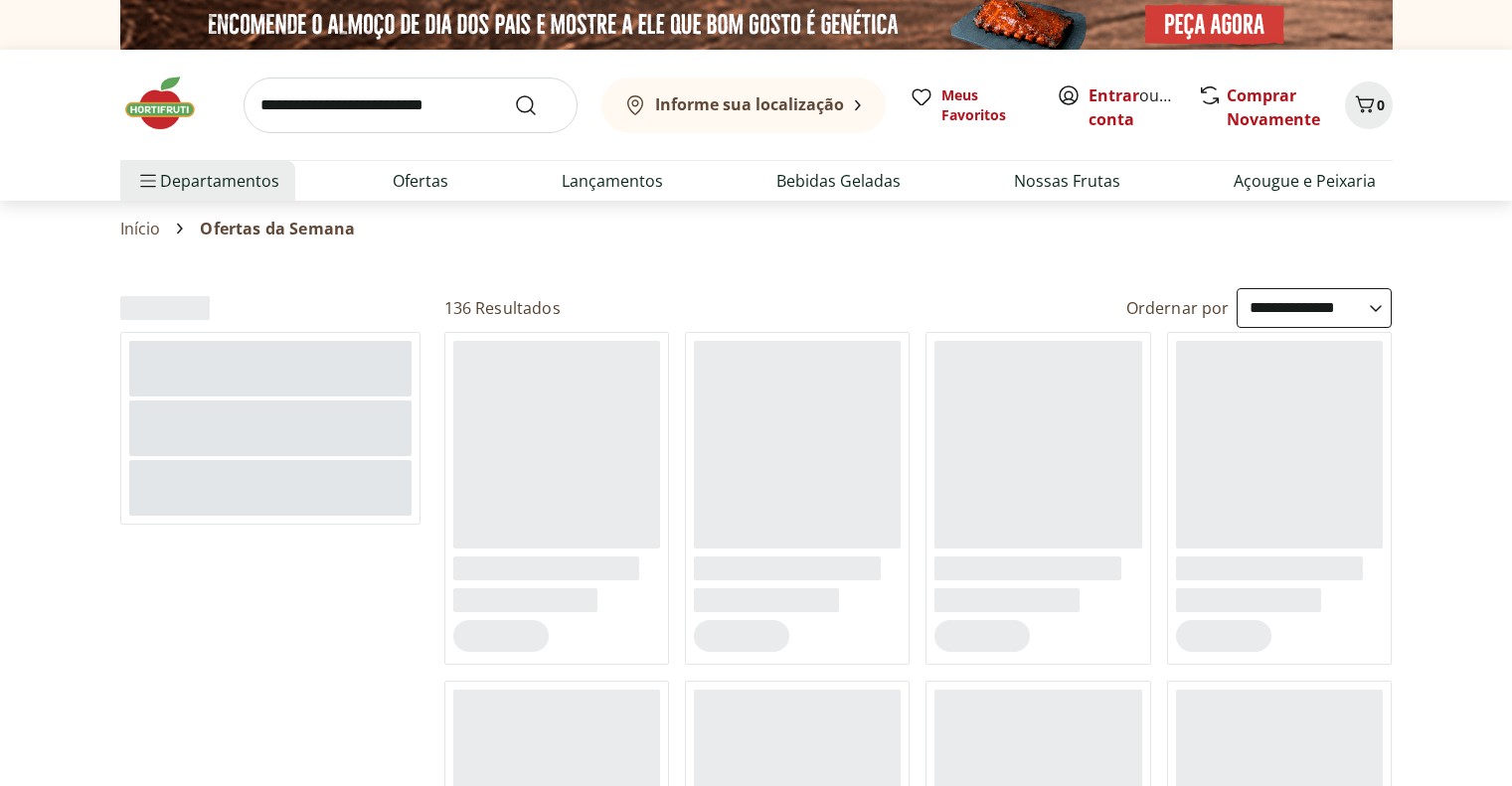 scroll, scrollTop: 0, scrollLeft: 0, axis: both 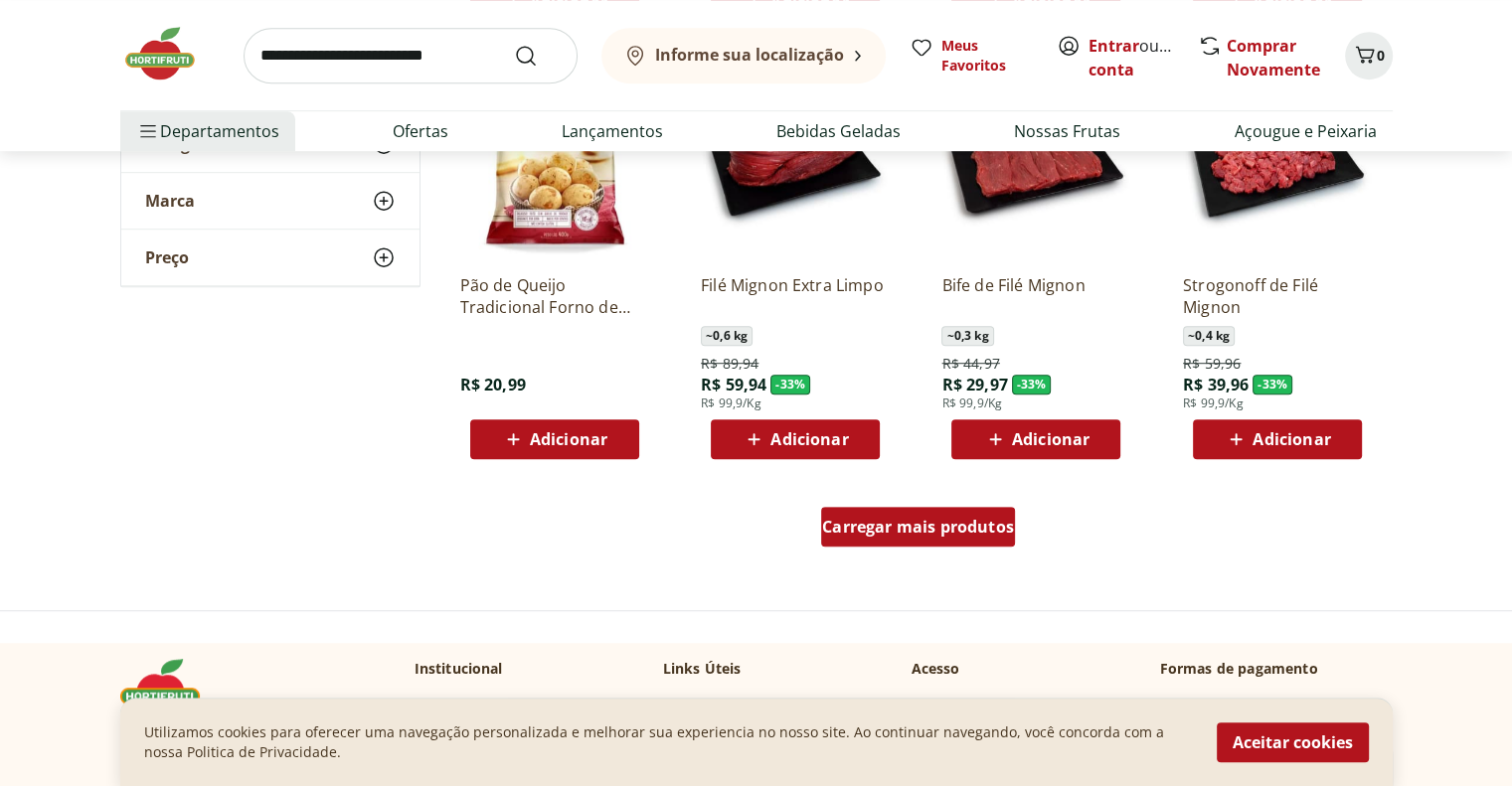 click on "Carregar mais produtos" at bounding box center (918, 527) 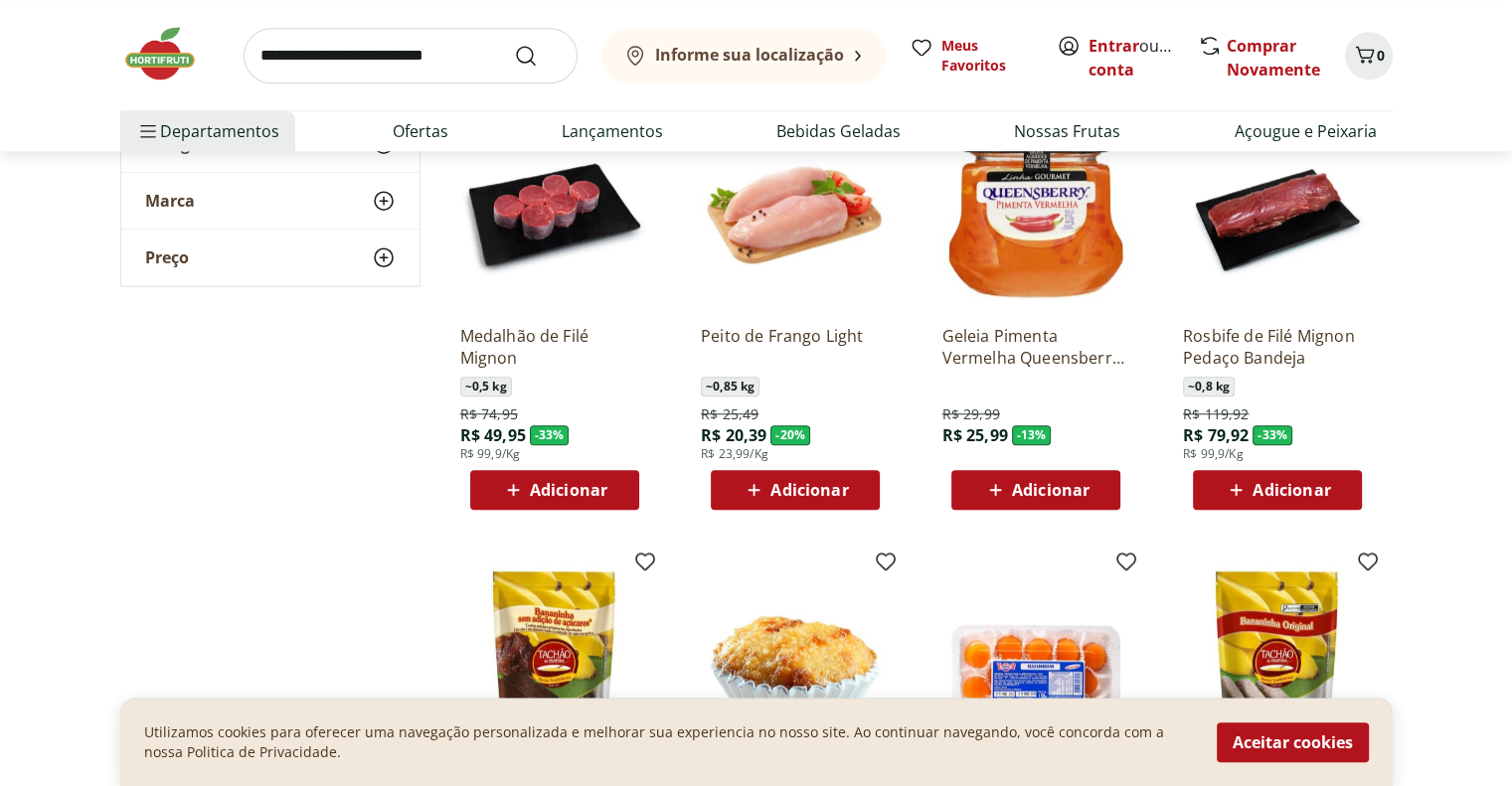 scroll, scrollTop: 1471, scrollLeft: 0, axis: vertical 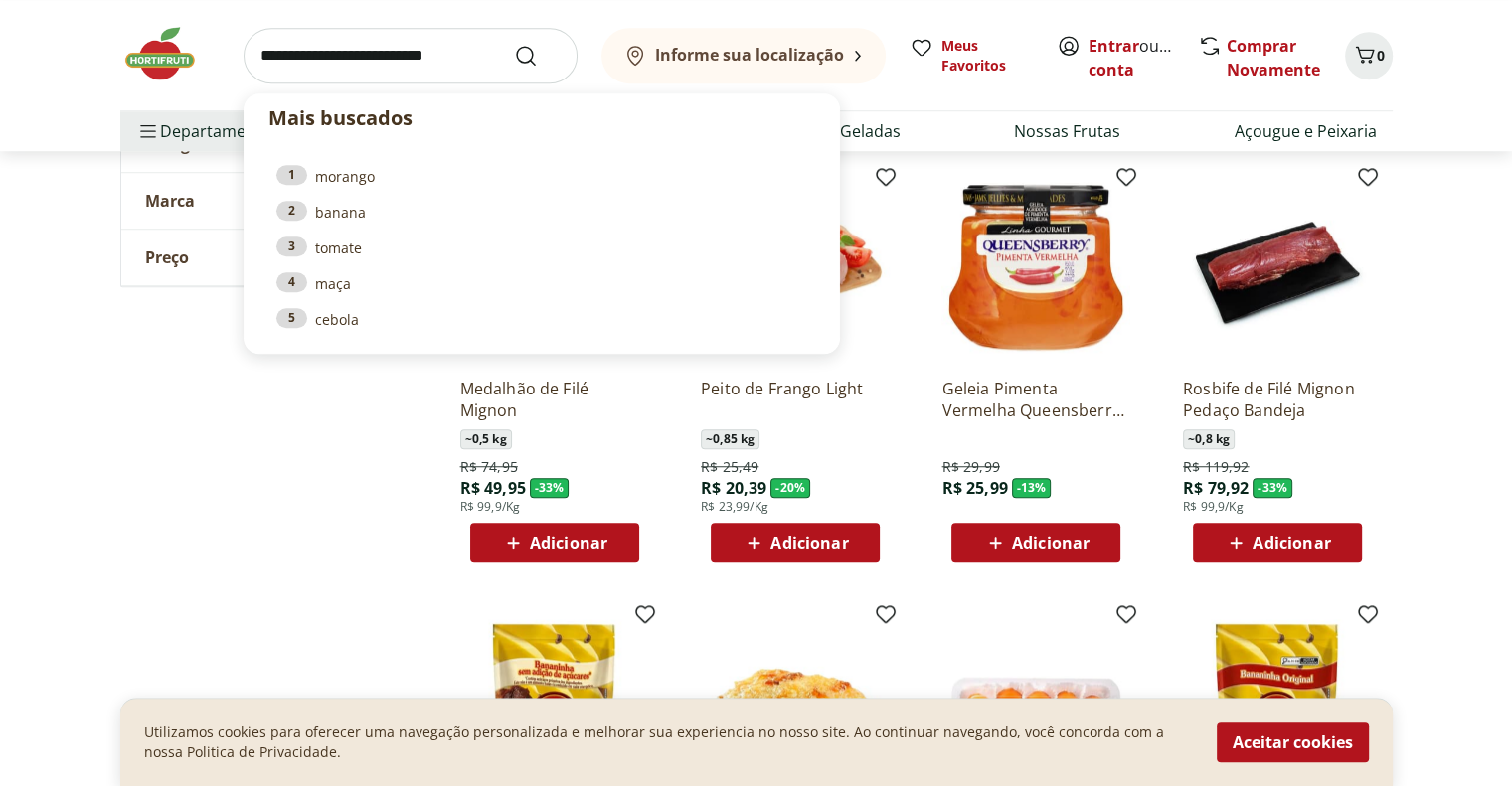 click at bounding box center (411, 56) 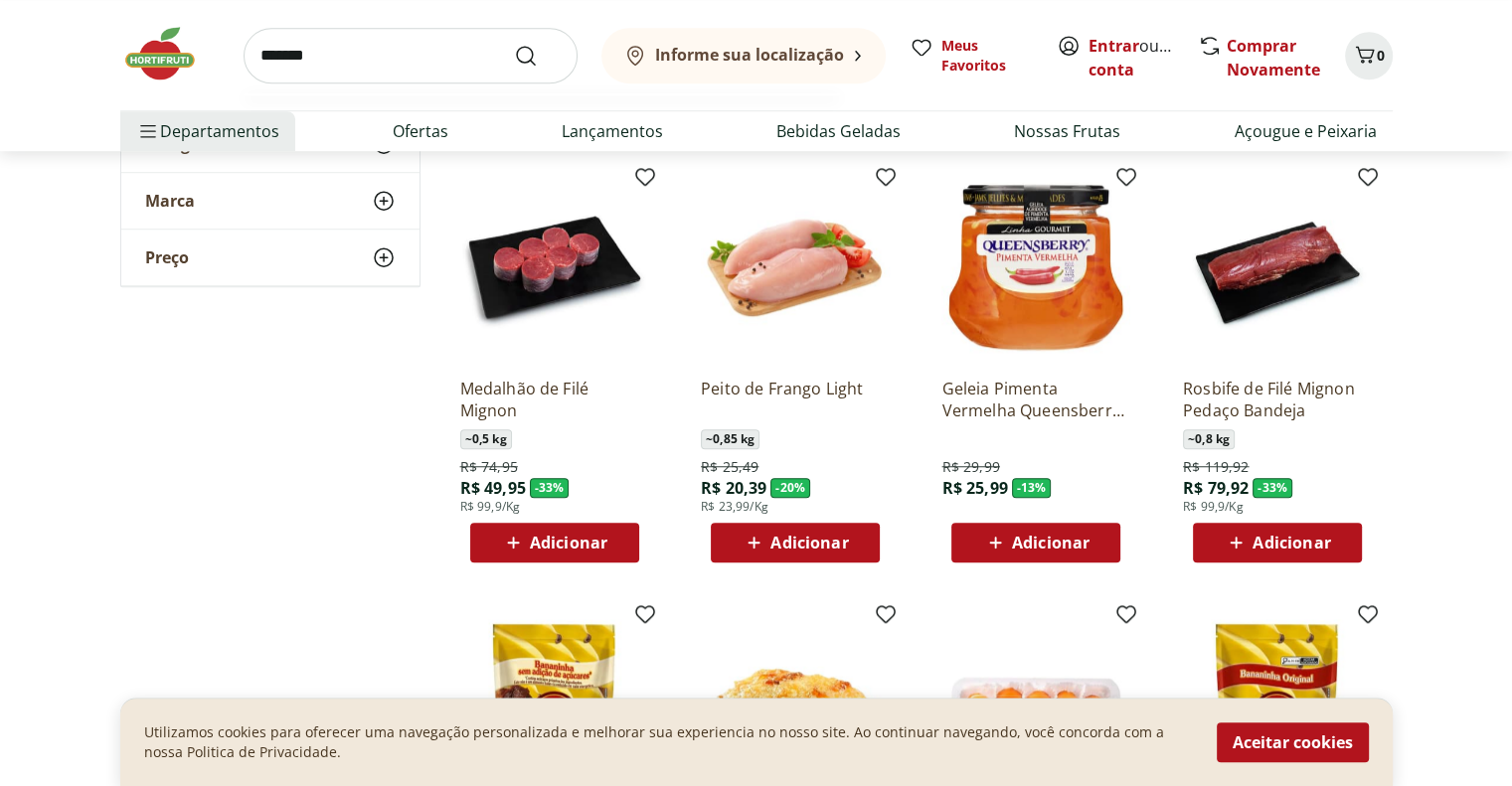 type on "*******" 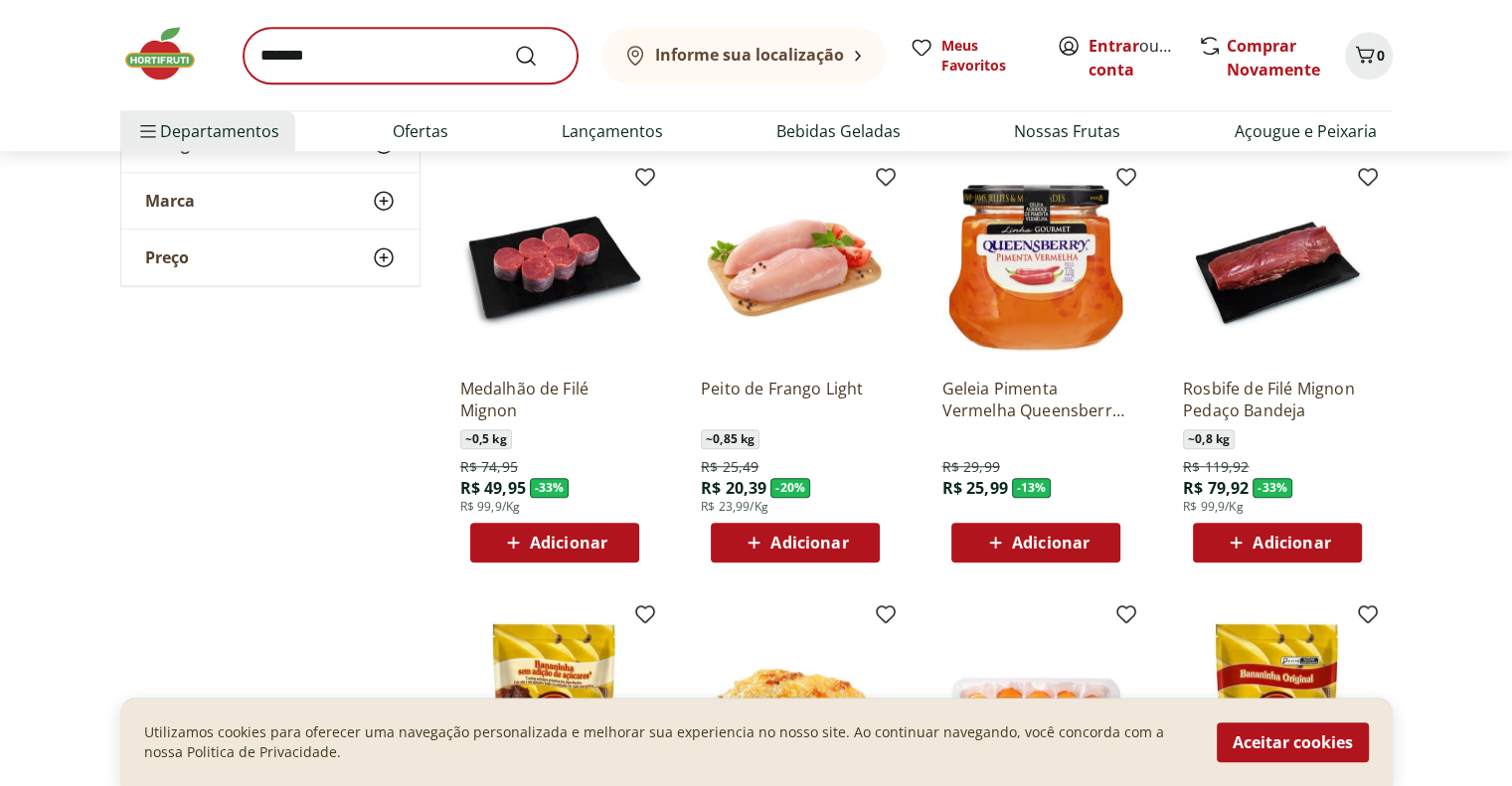 scroll, scrollTop: 0, scrollLeft: 0, axis: both 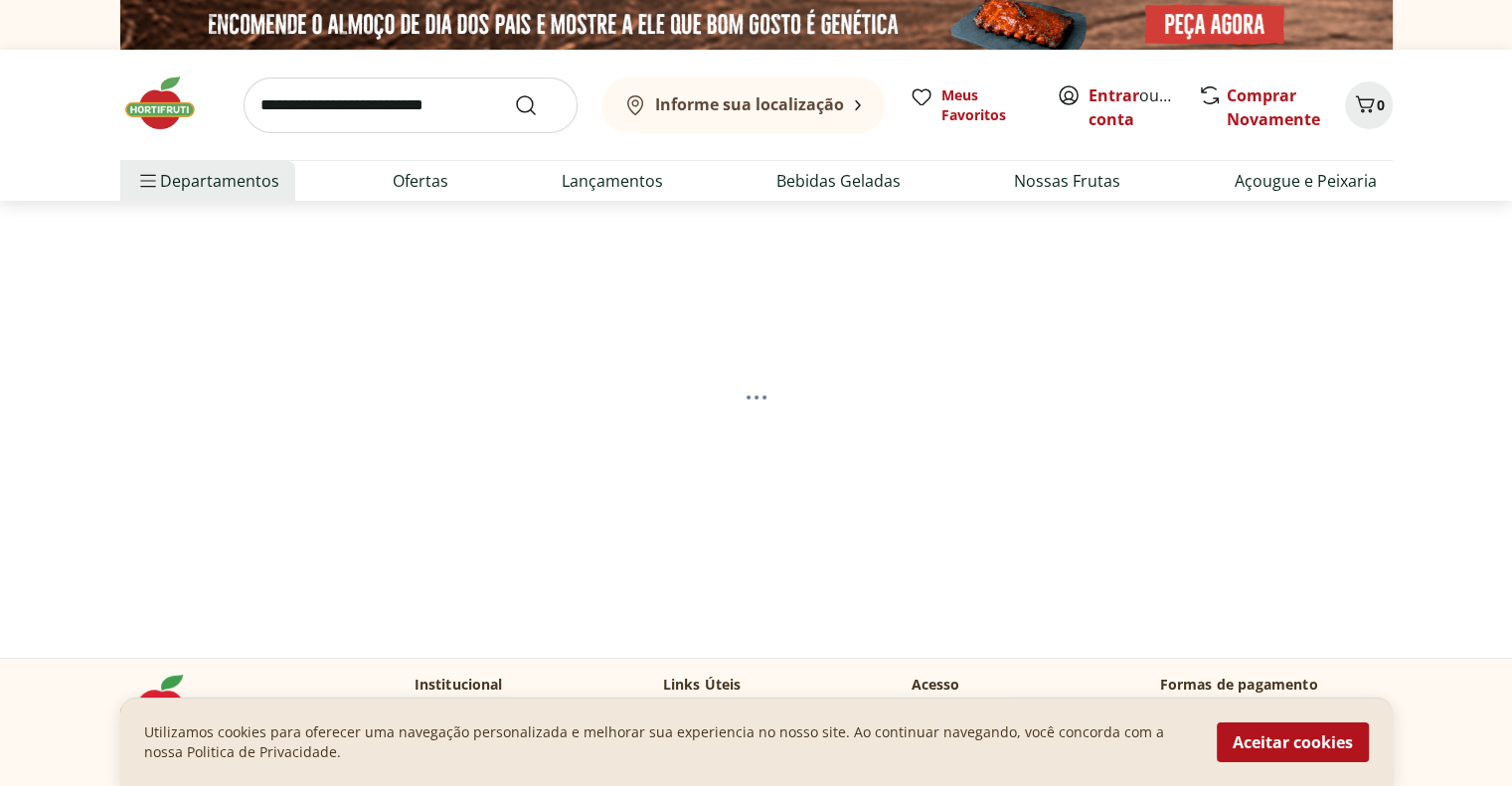 select on "**********" 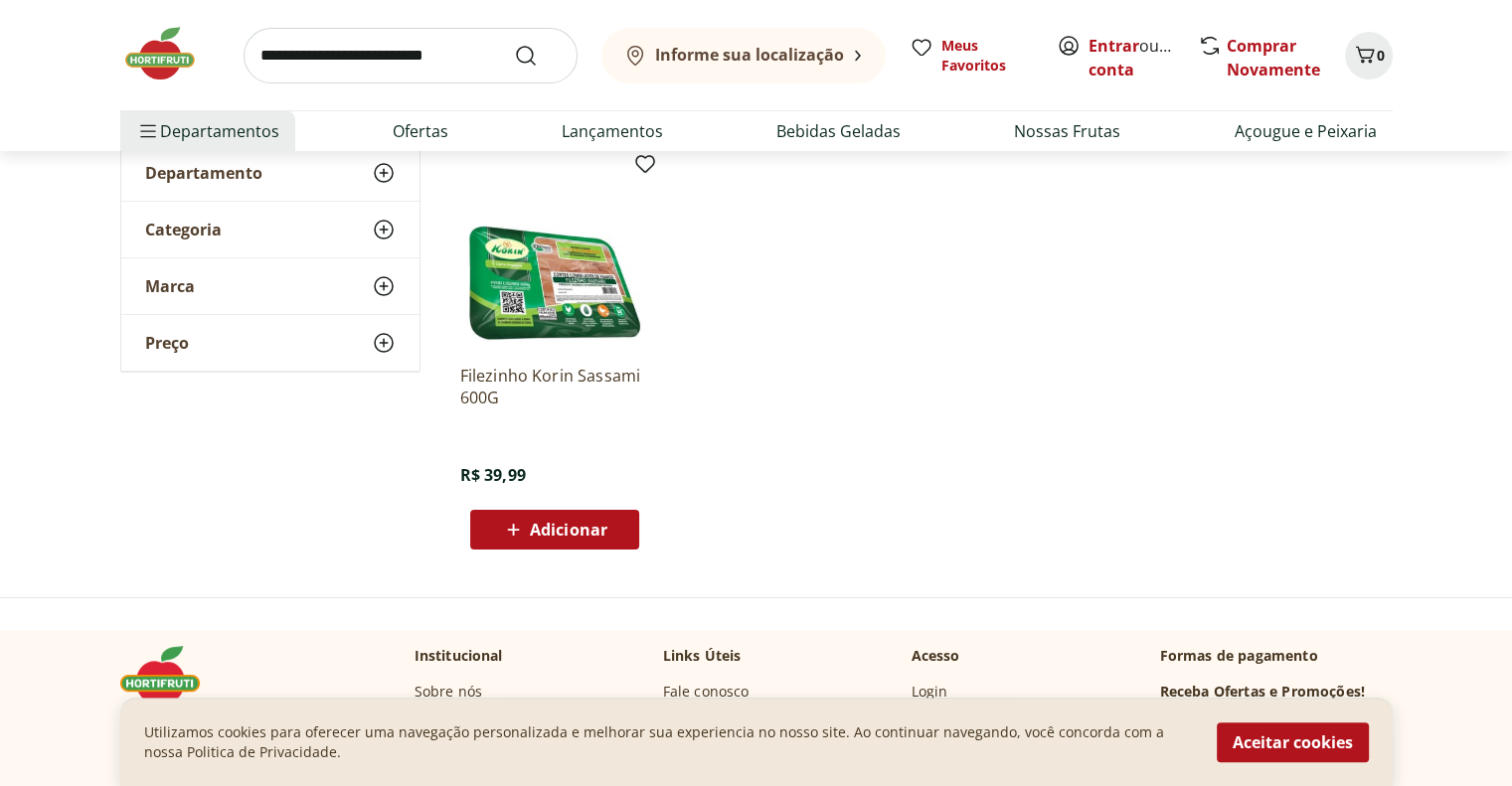 scroll, scrollTop: 0, scrollLeft: 0, axis: both 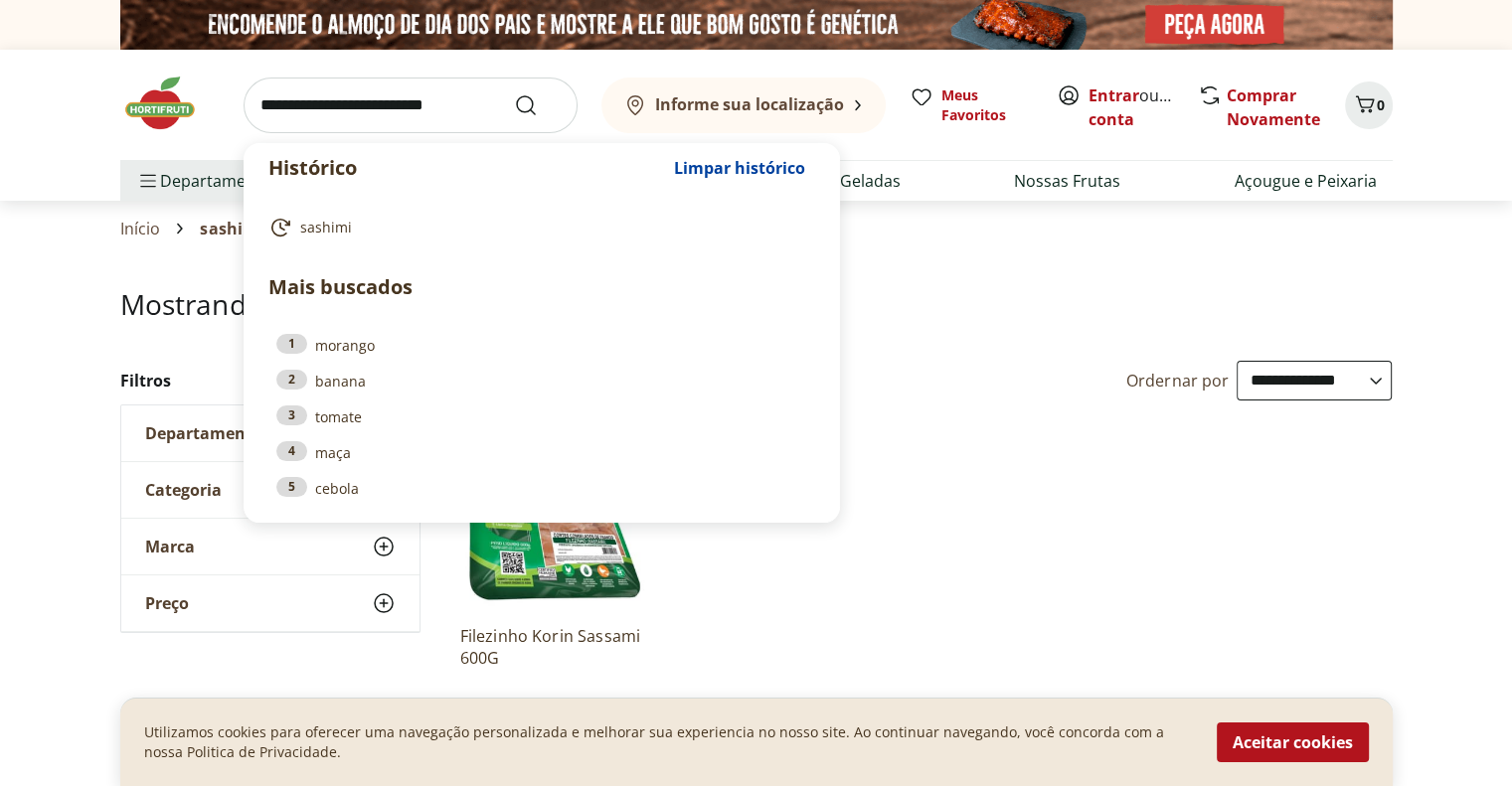 click at bounding box center (411, 105) 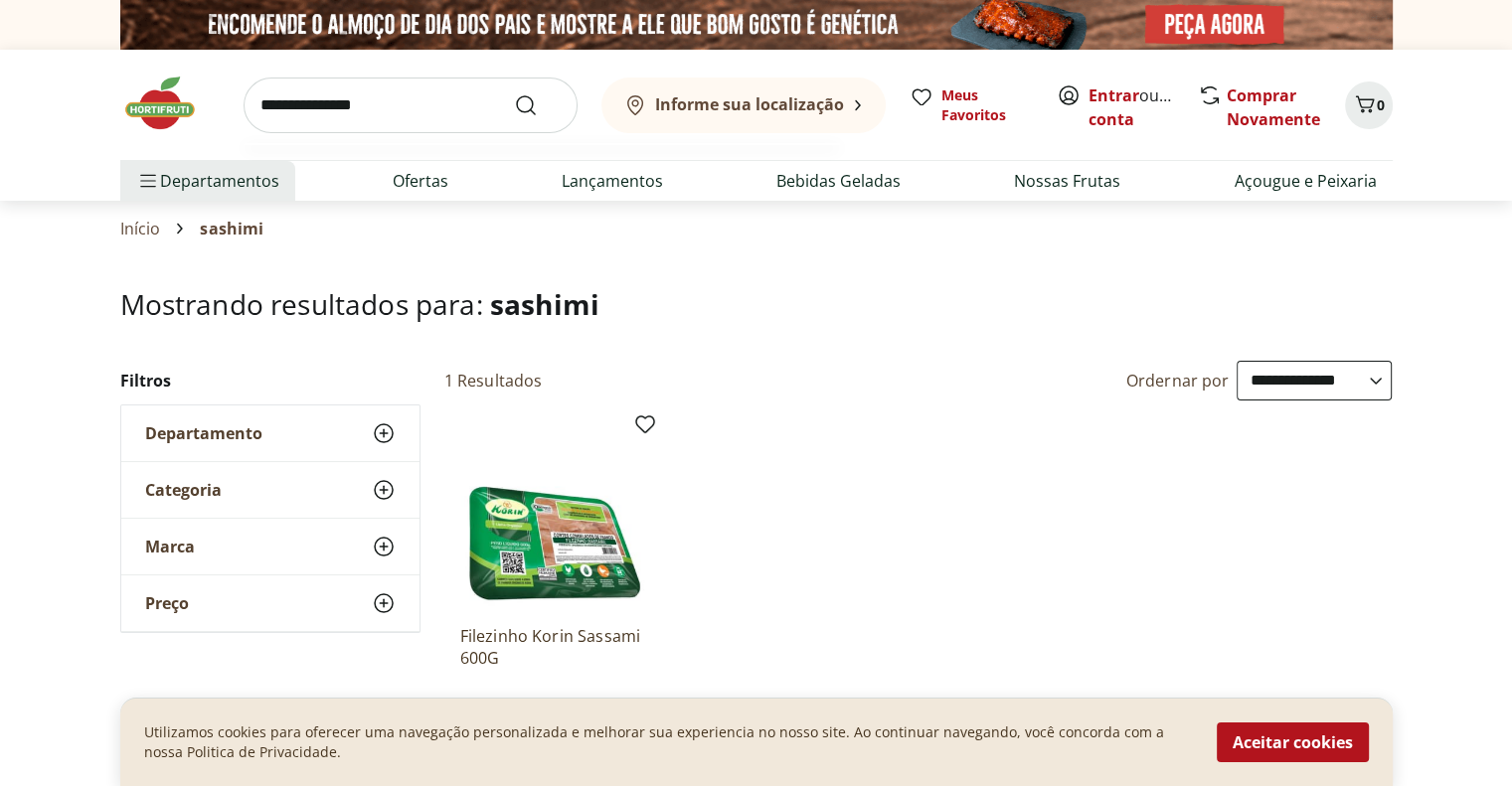 type on "**********" 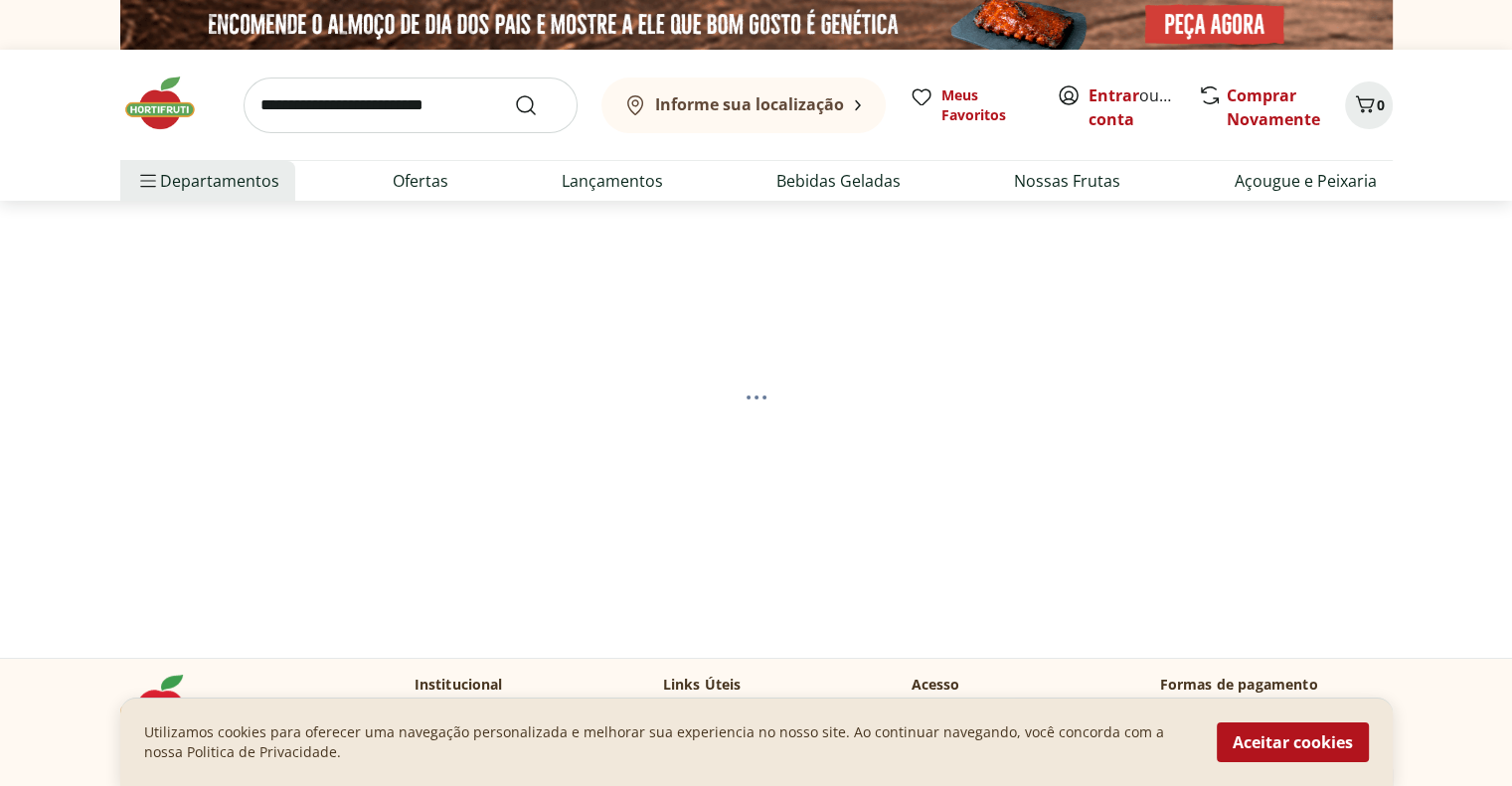 select on "**********" 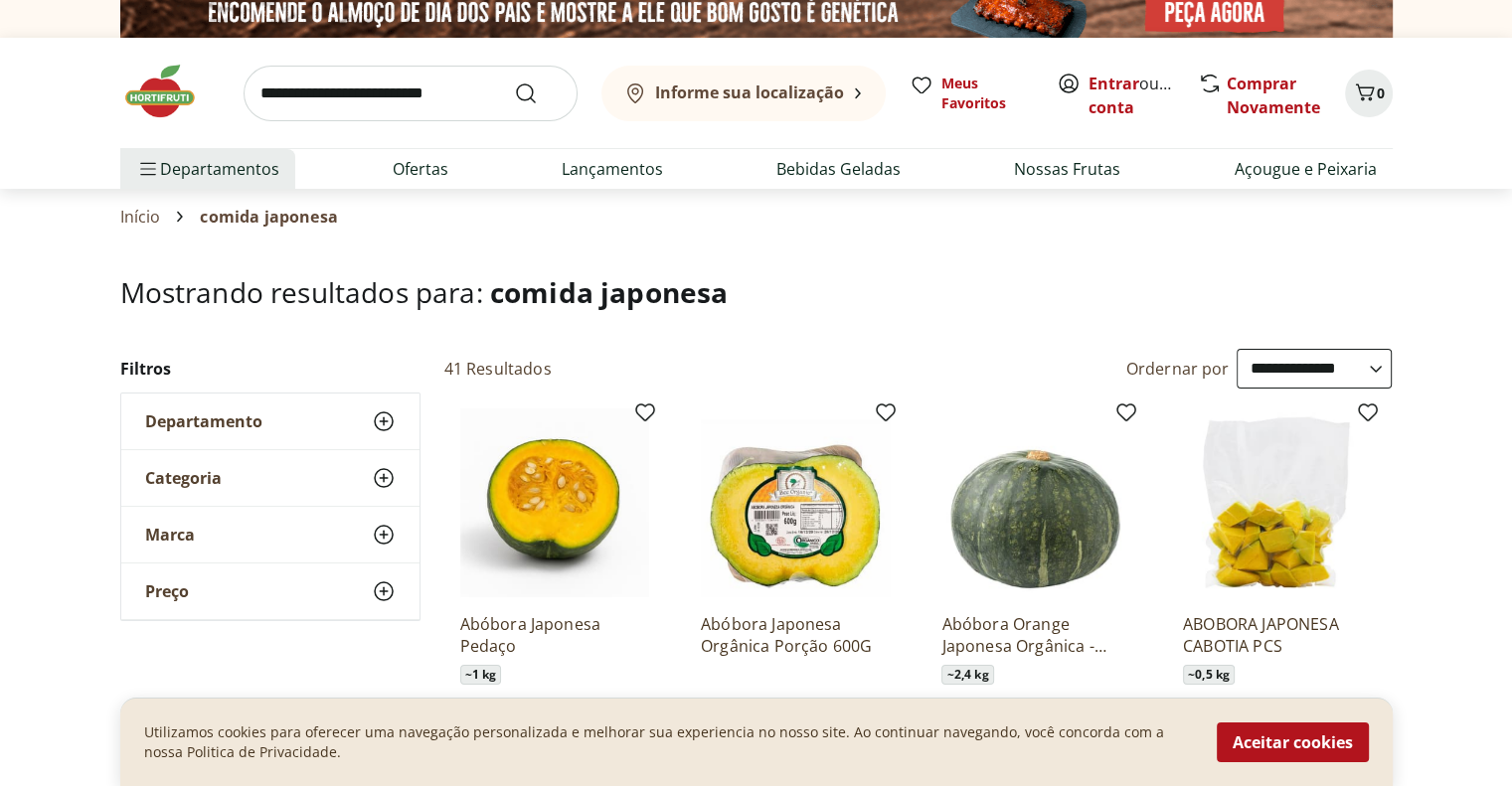 scroll, scrollTop: 0, scrollLeft: 0, axis: both 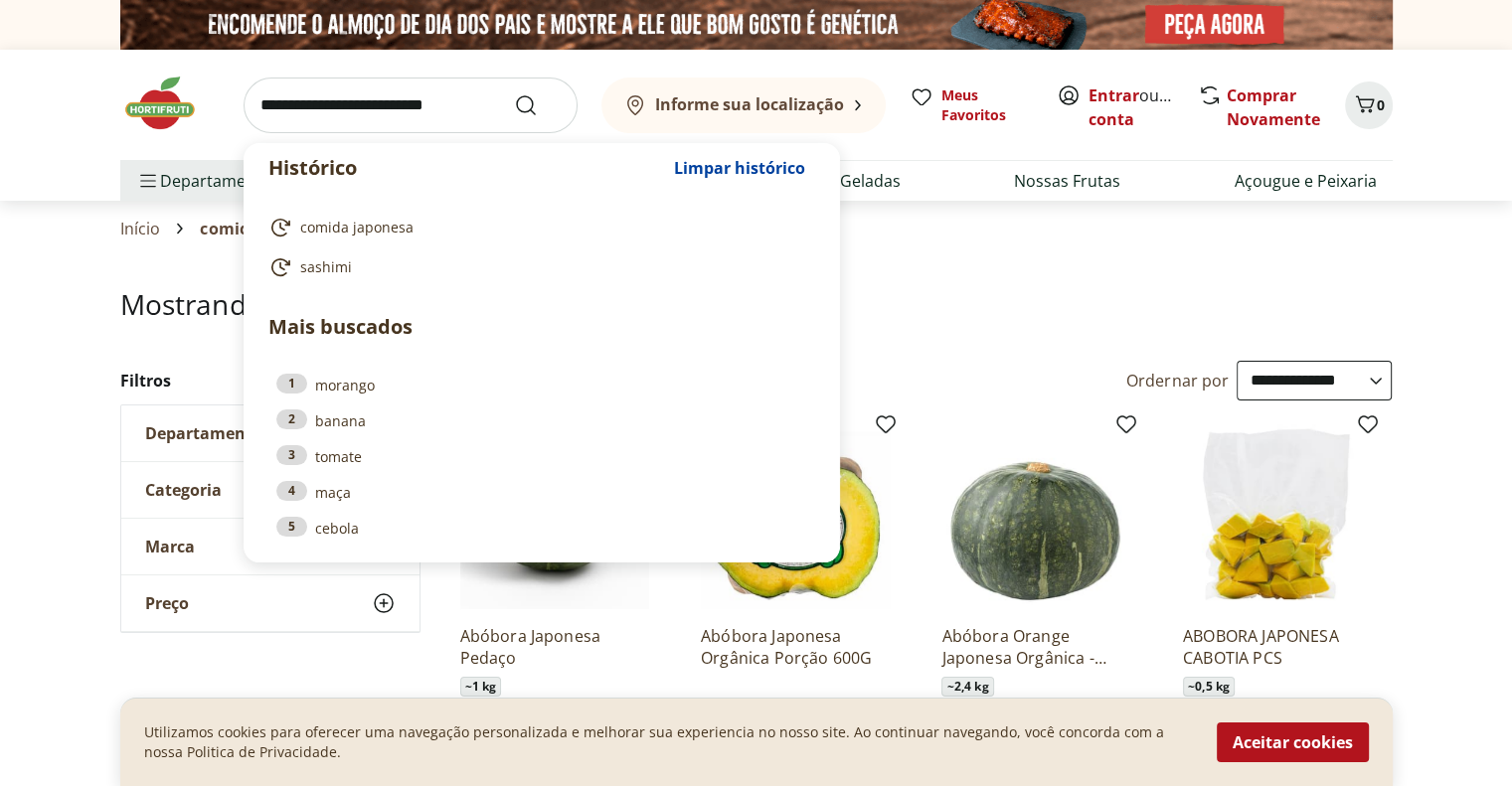 click at bounding box center (411, 105) 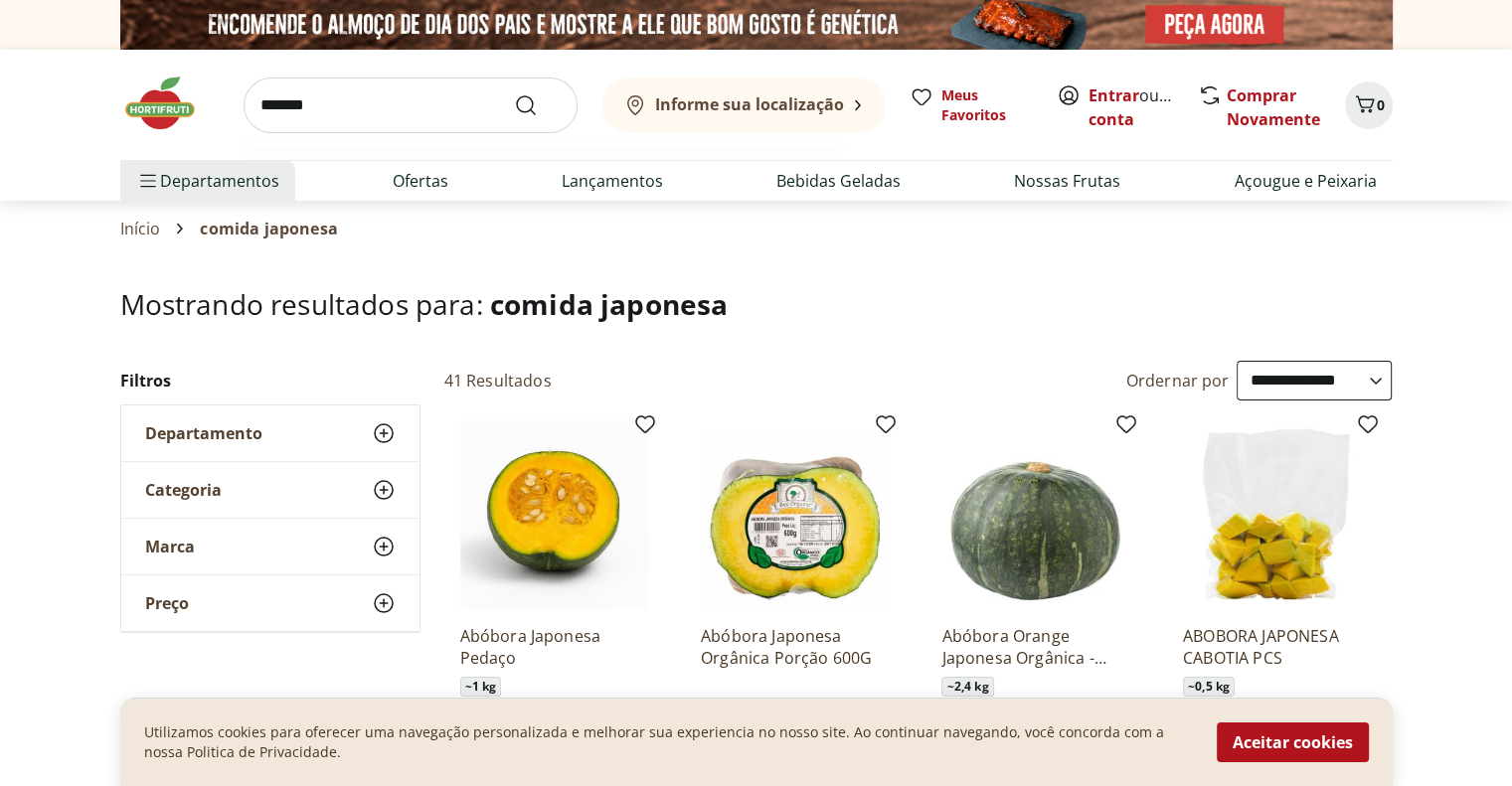 type on "*******" 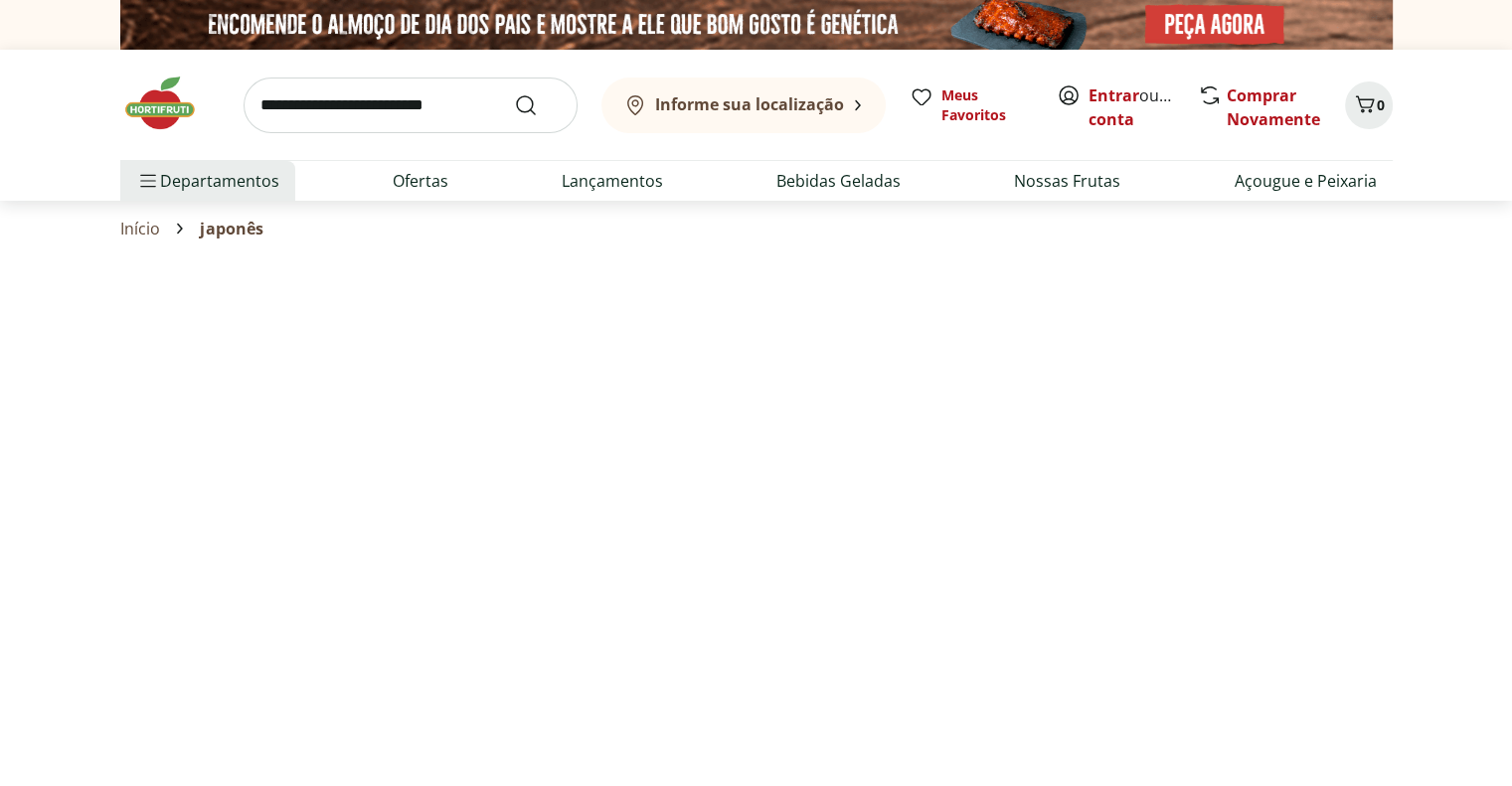 select on "**********" 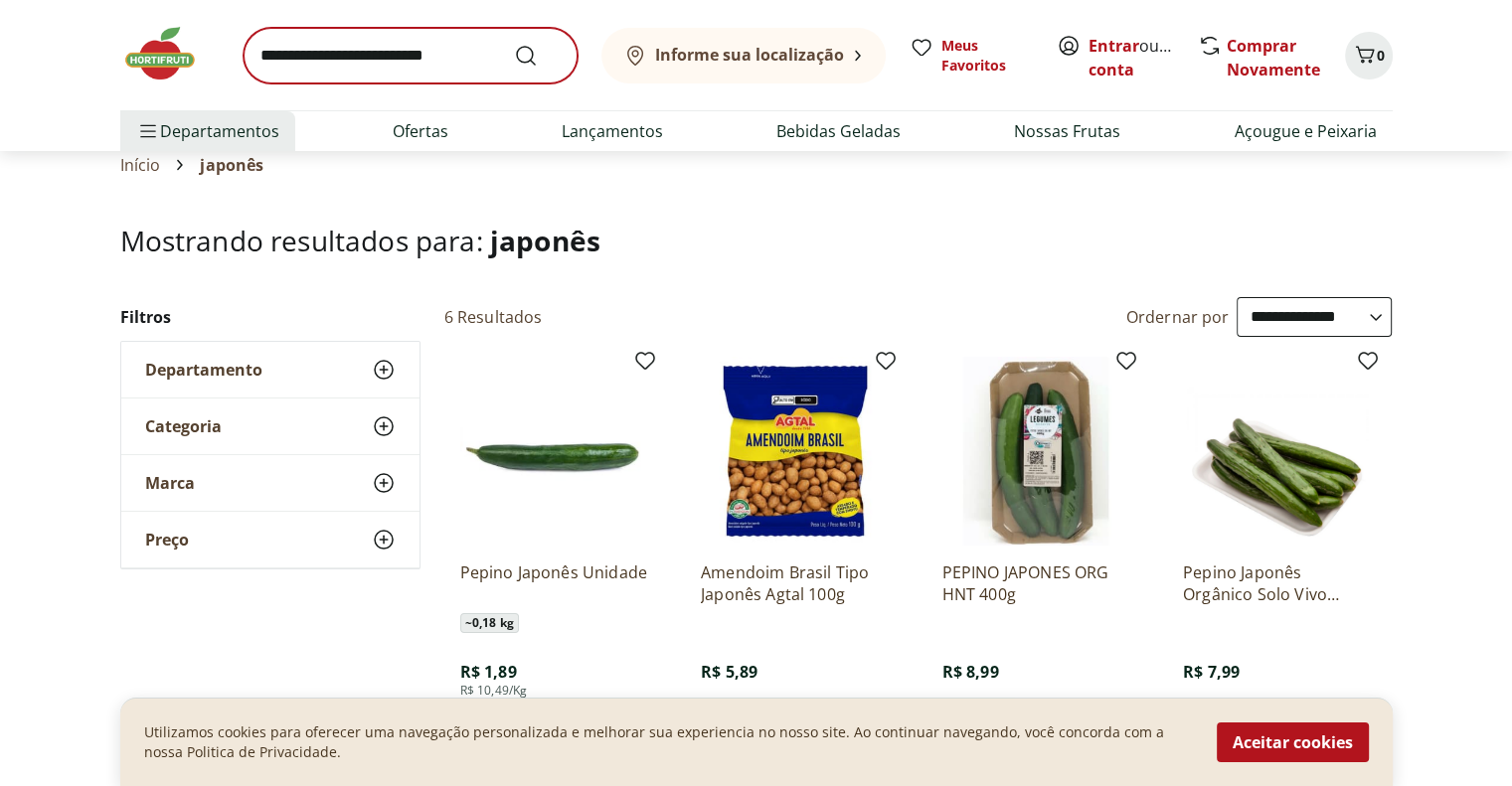 scroll, scrollTop: 0, scrollLeft: 0, axis: both 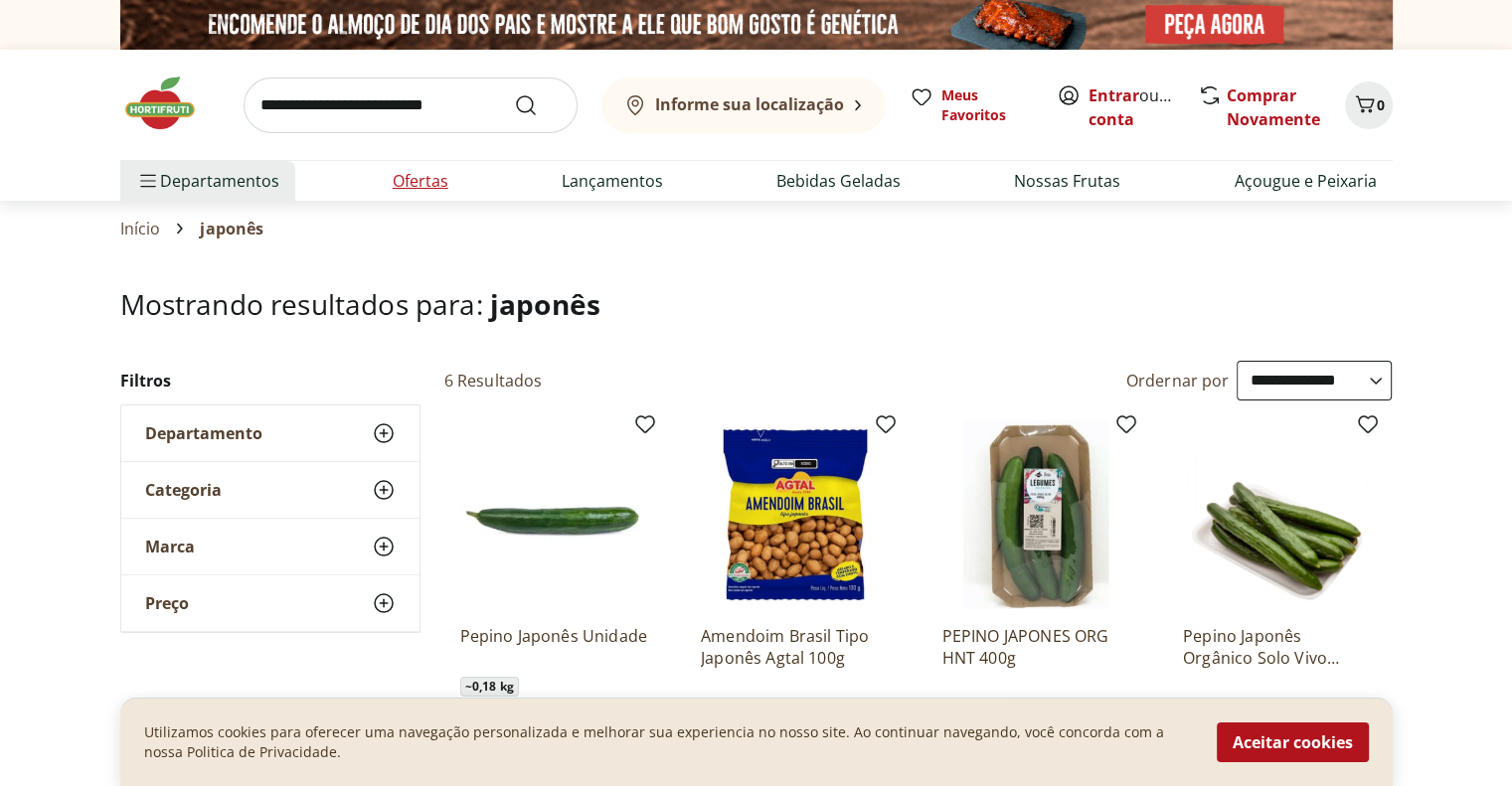 click on "Ofertas" at bounding box center [420, 181] 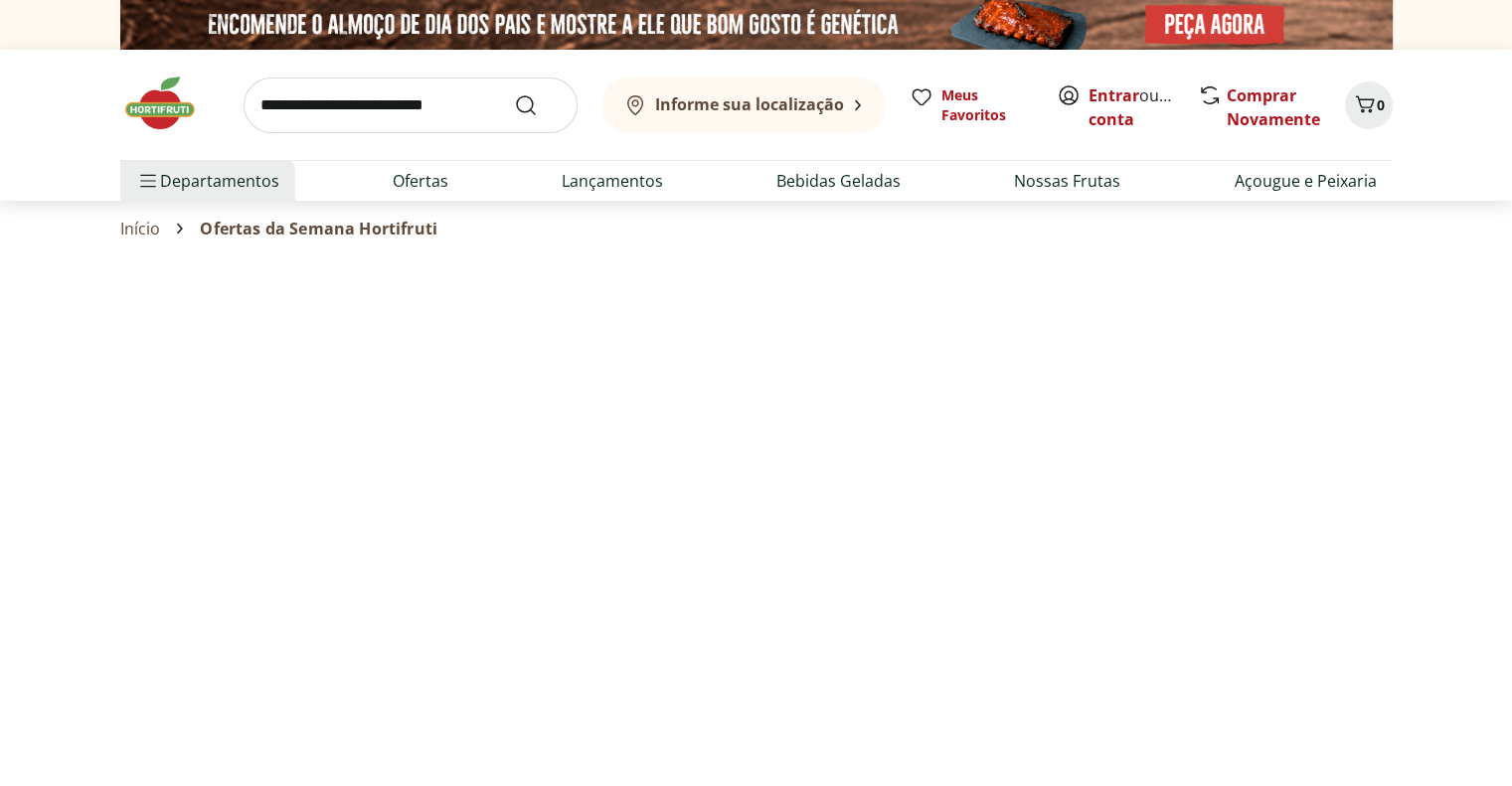 select on "**********" 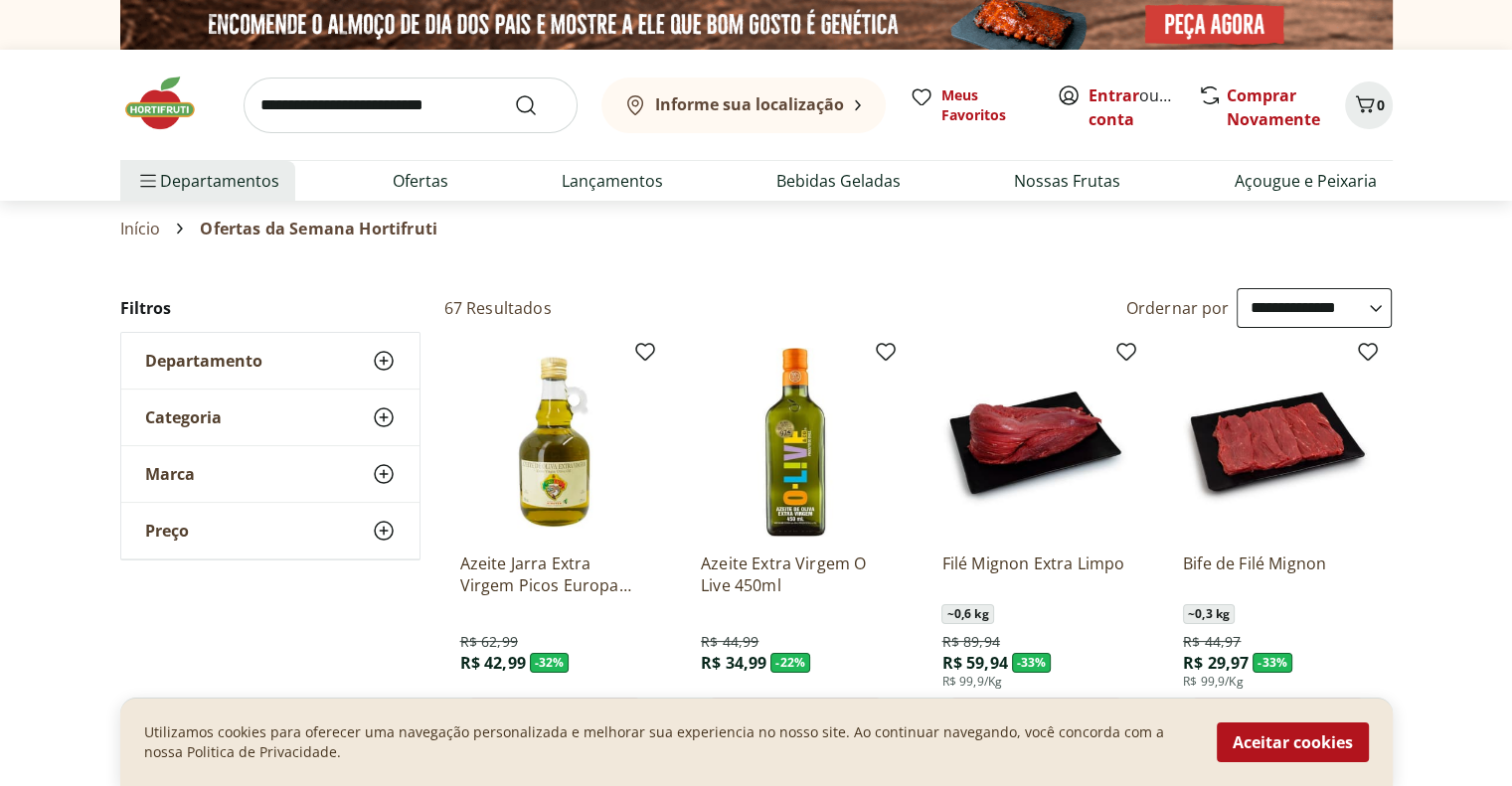 click on "Departamento" at bounding box center [270, 361] 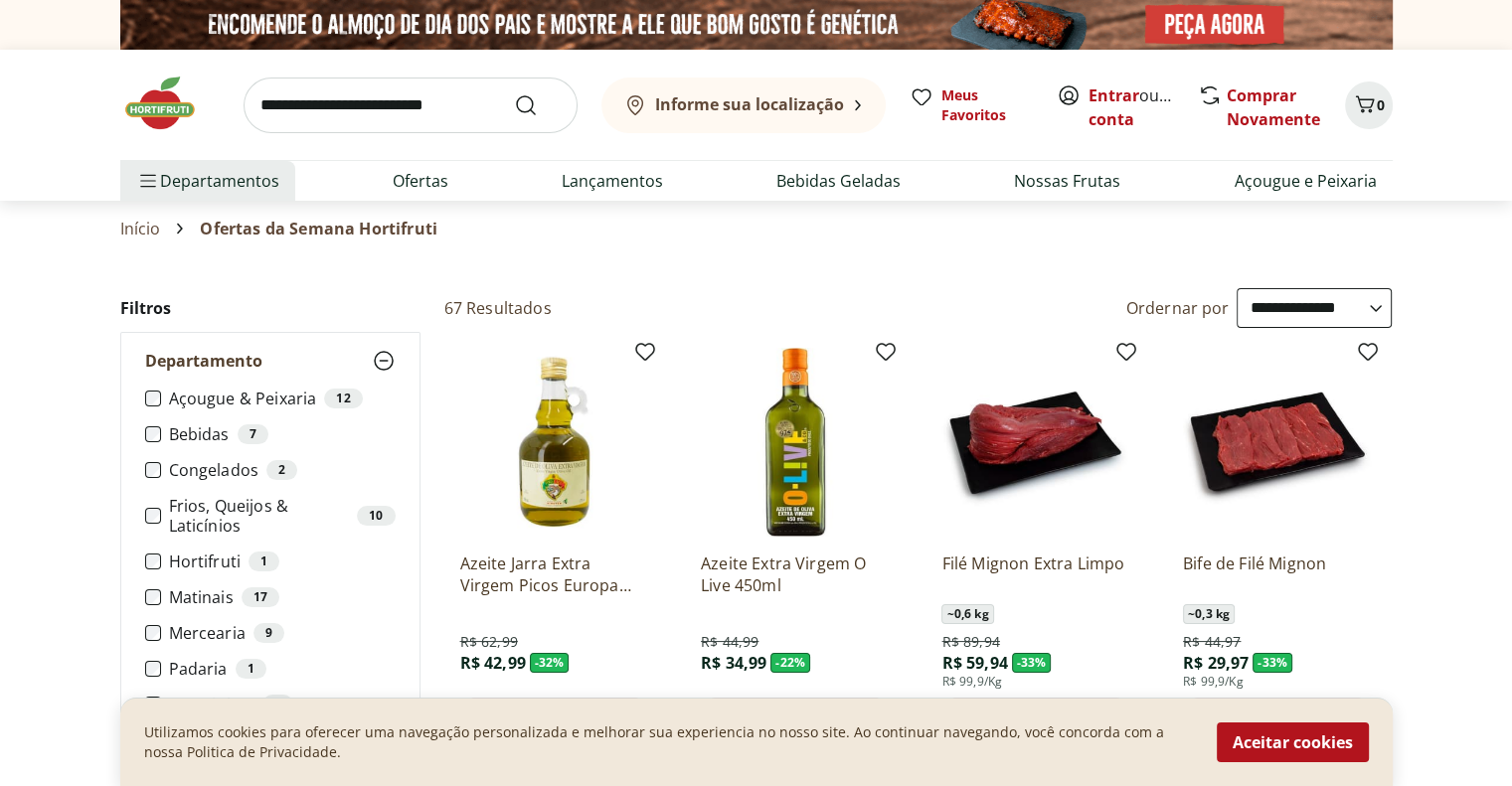 type 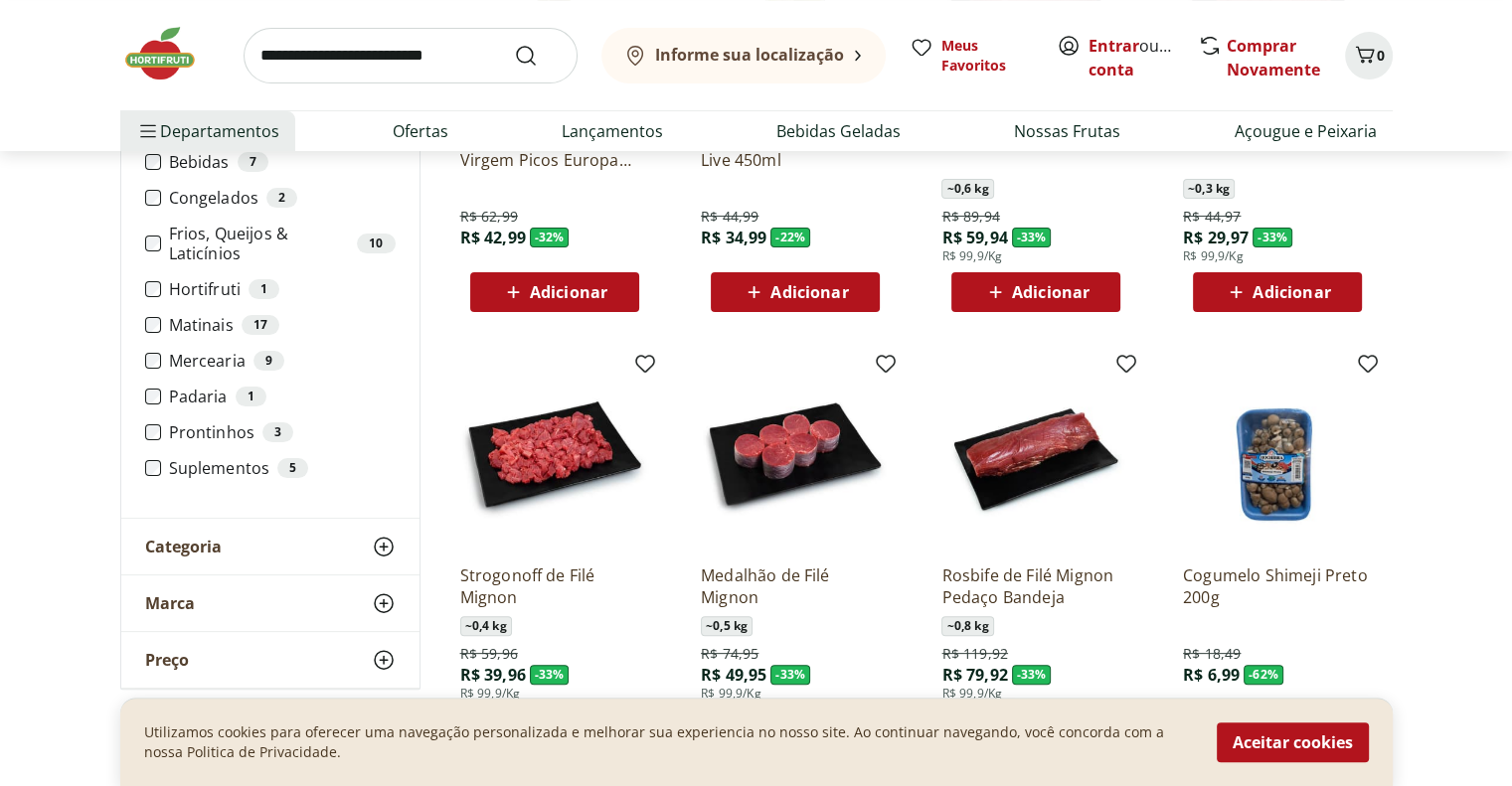 type 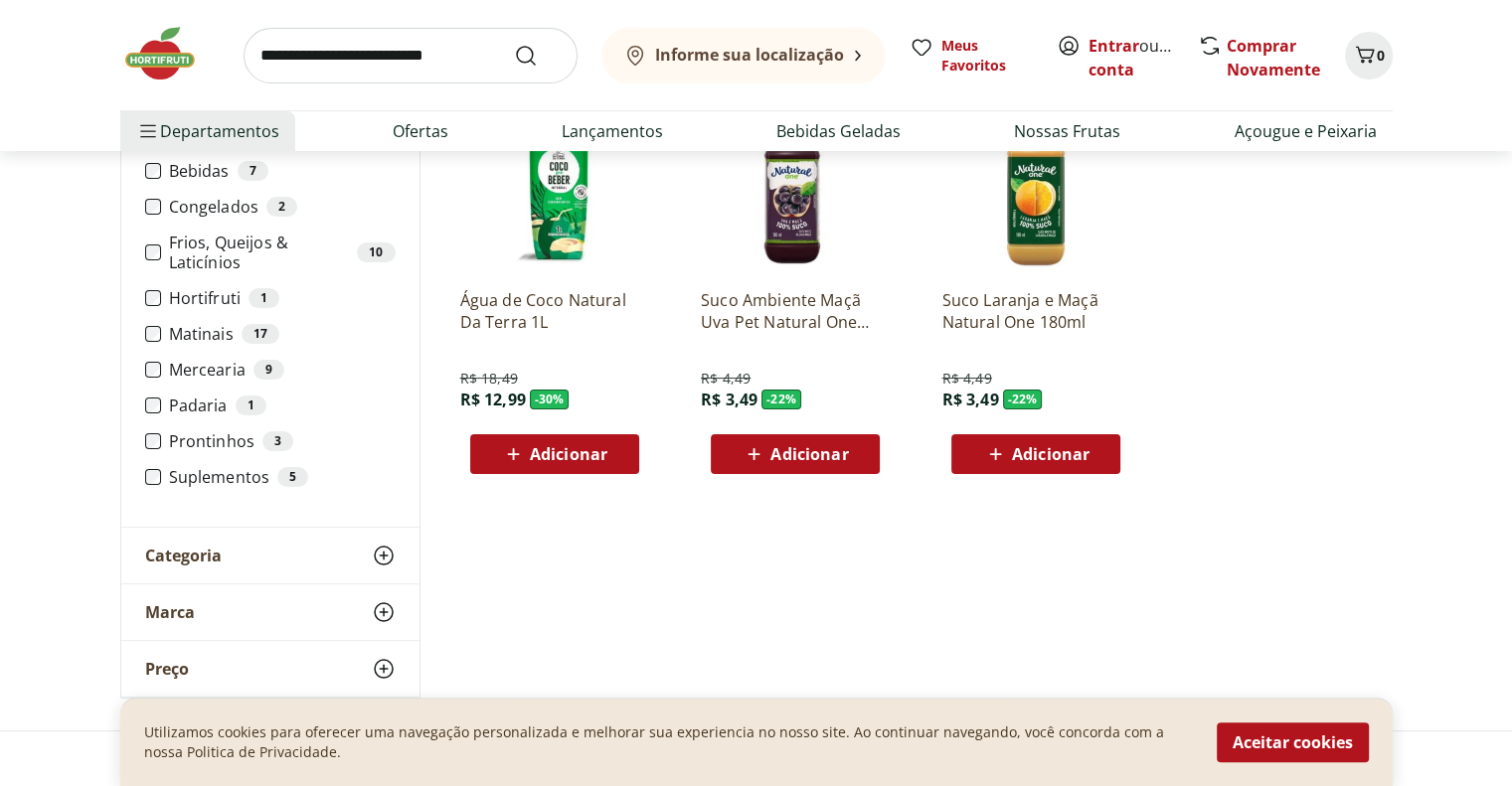 scroll, scrollTop: 318, scrollLeft: 0, axis: vertical 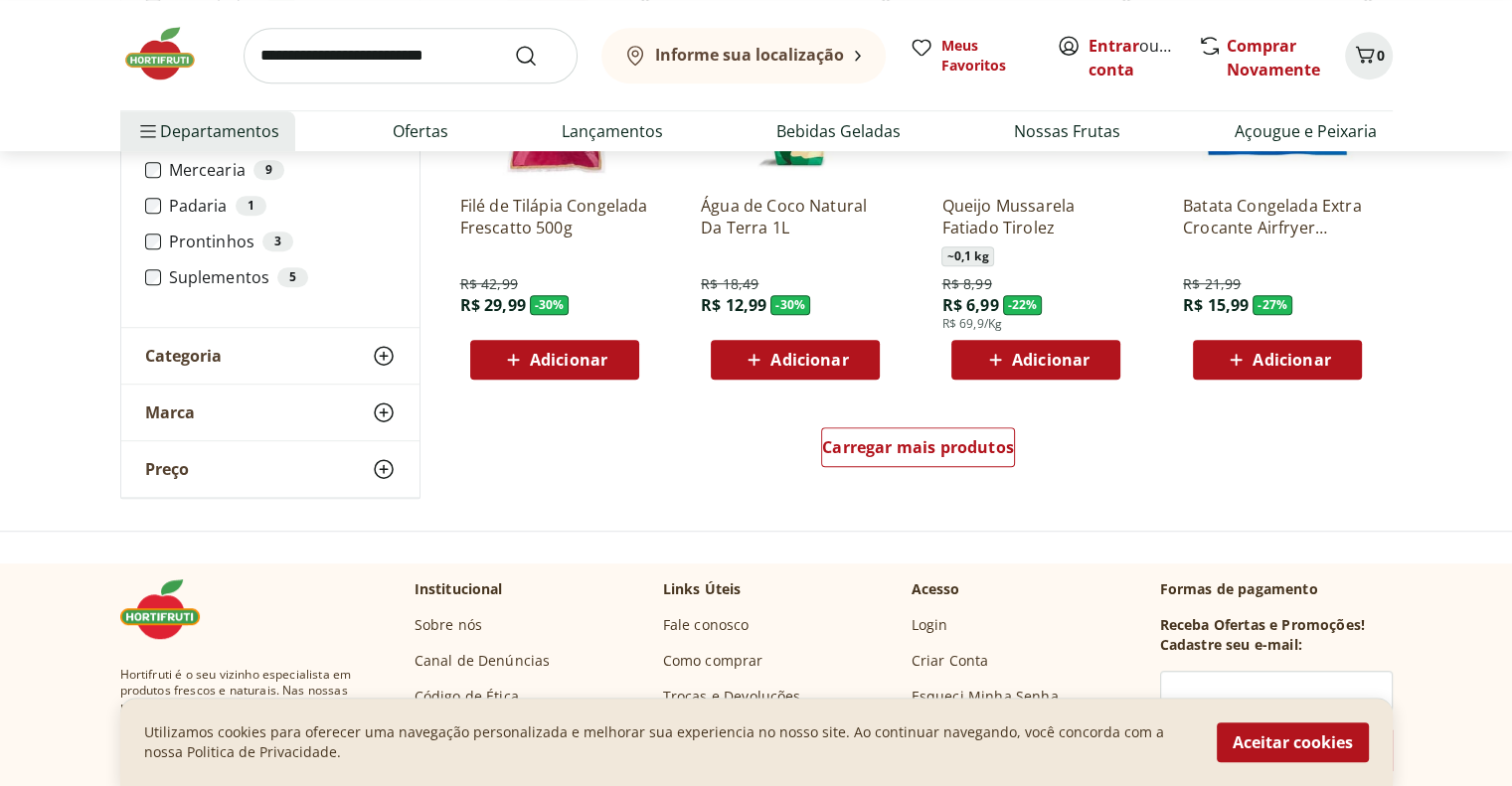 click 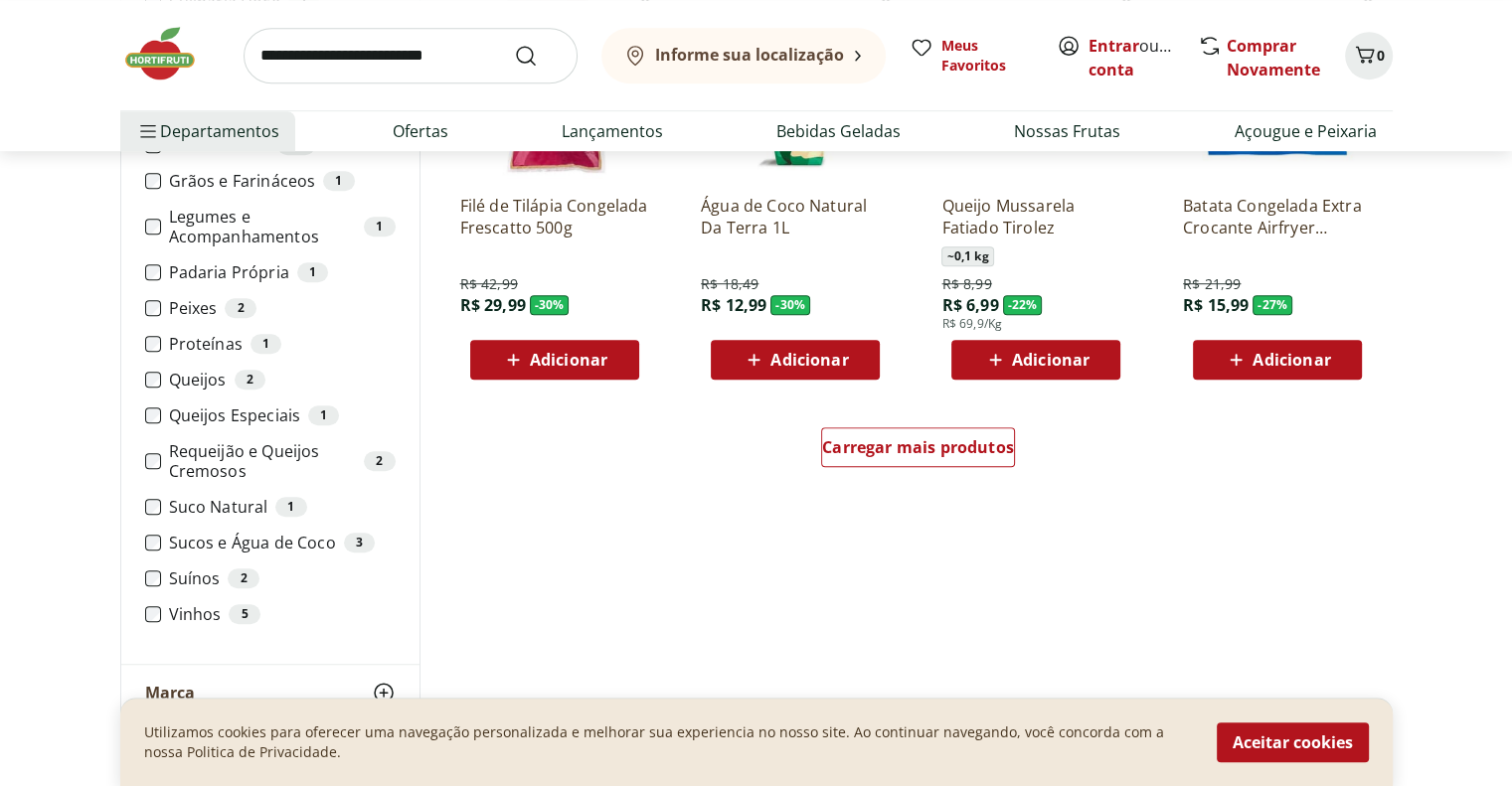 type 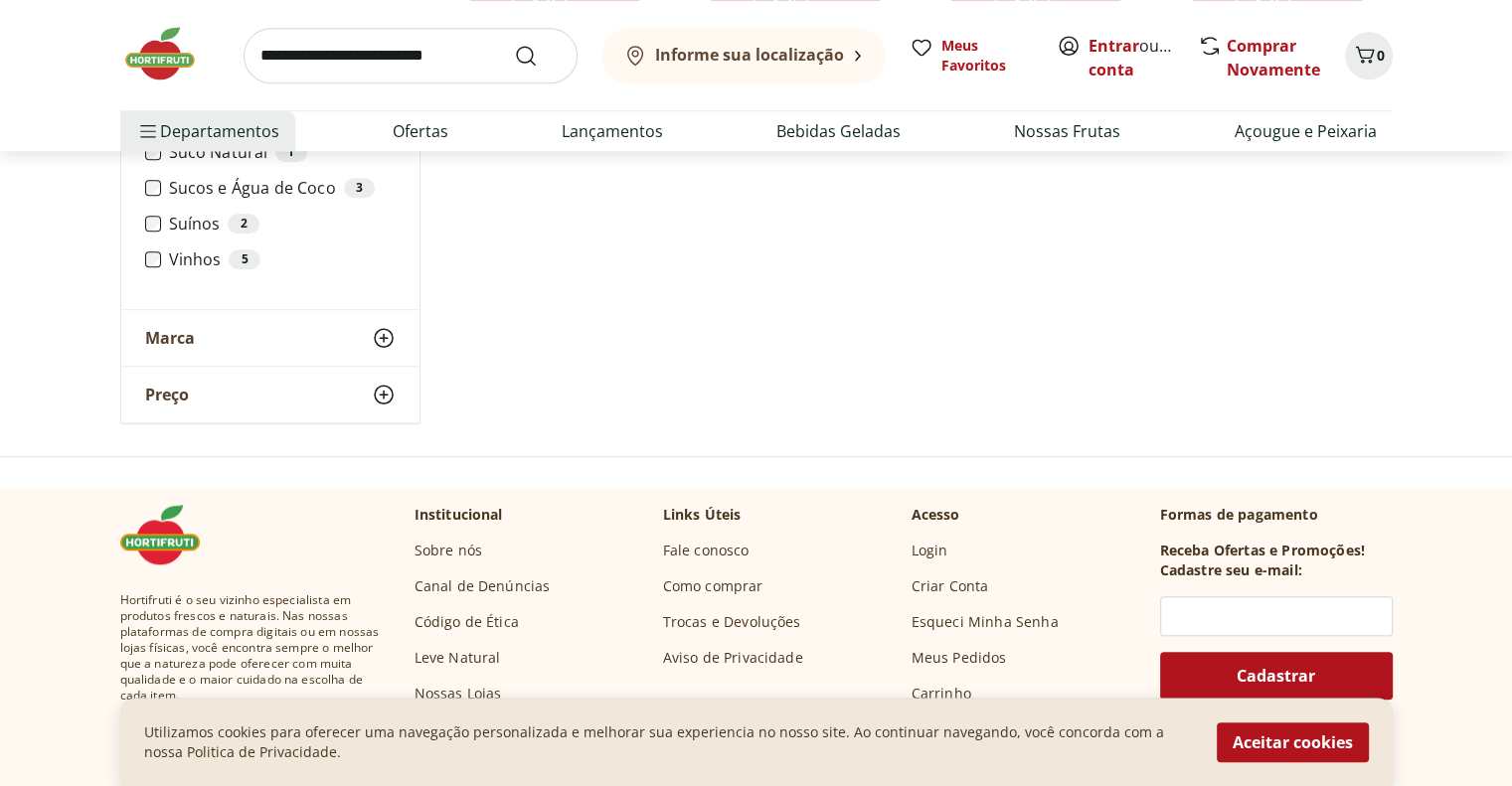 click 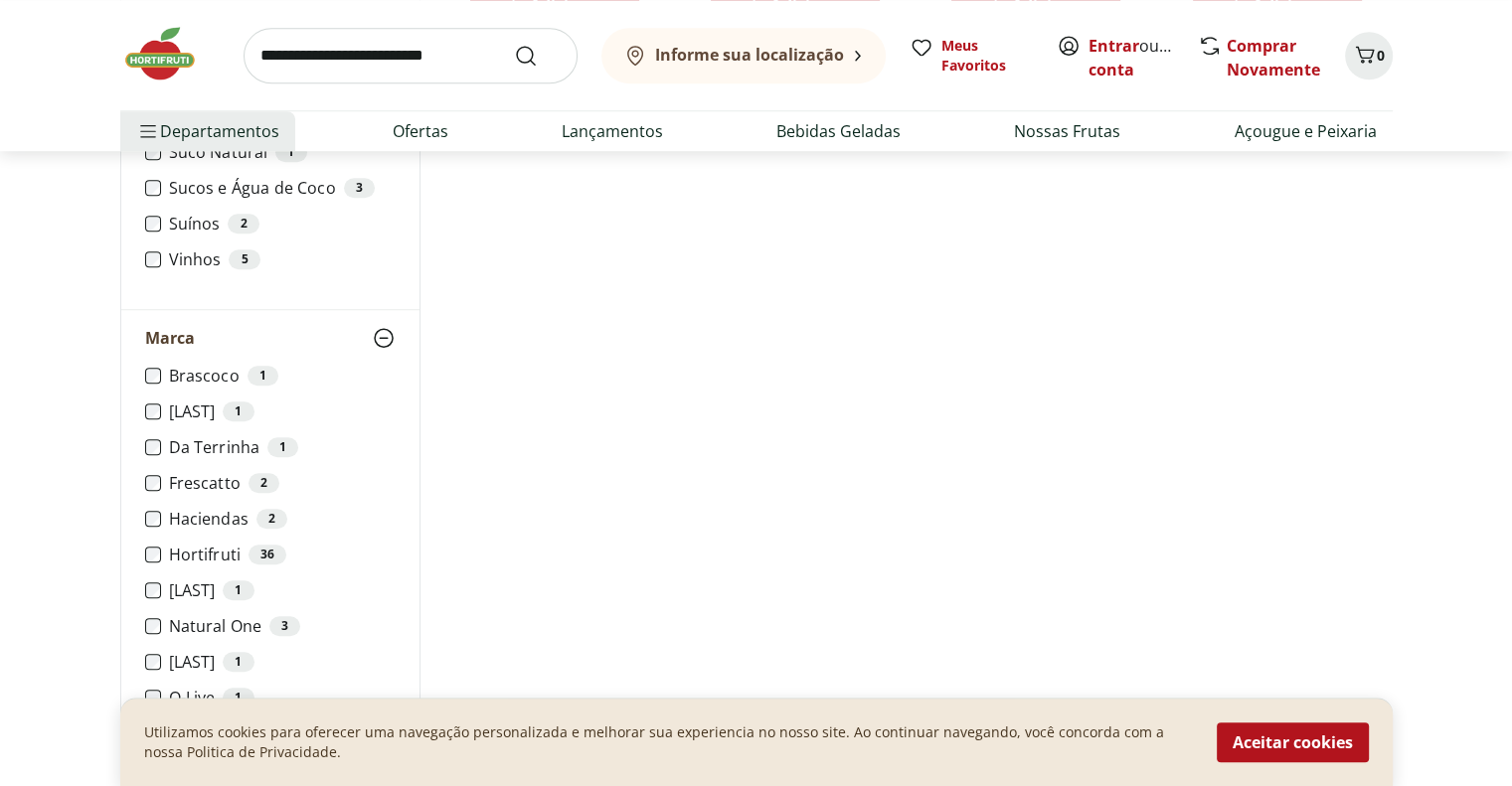 scroll, scrollTop: 0, scrollLeft: 0, axis: both 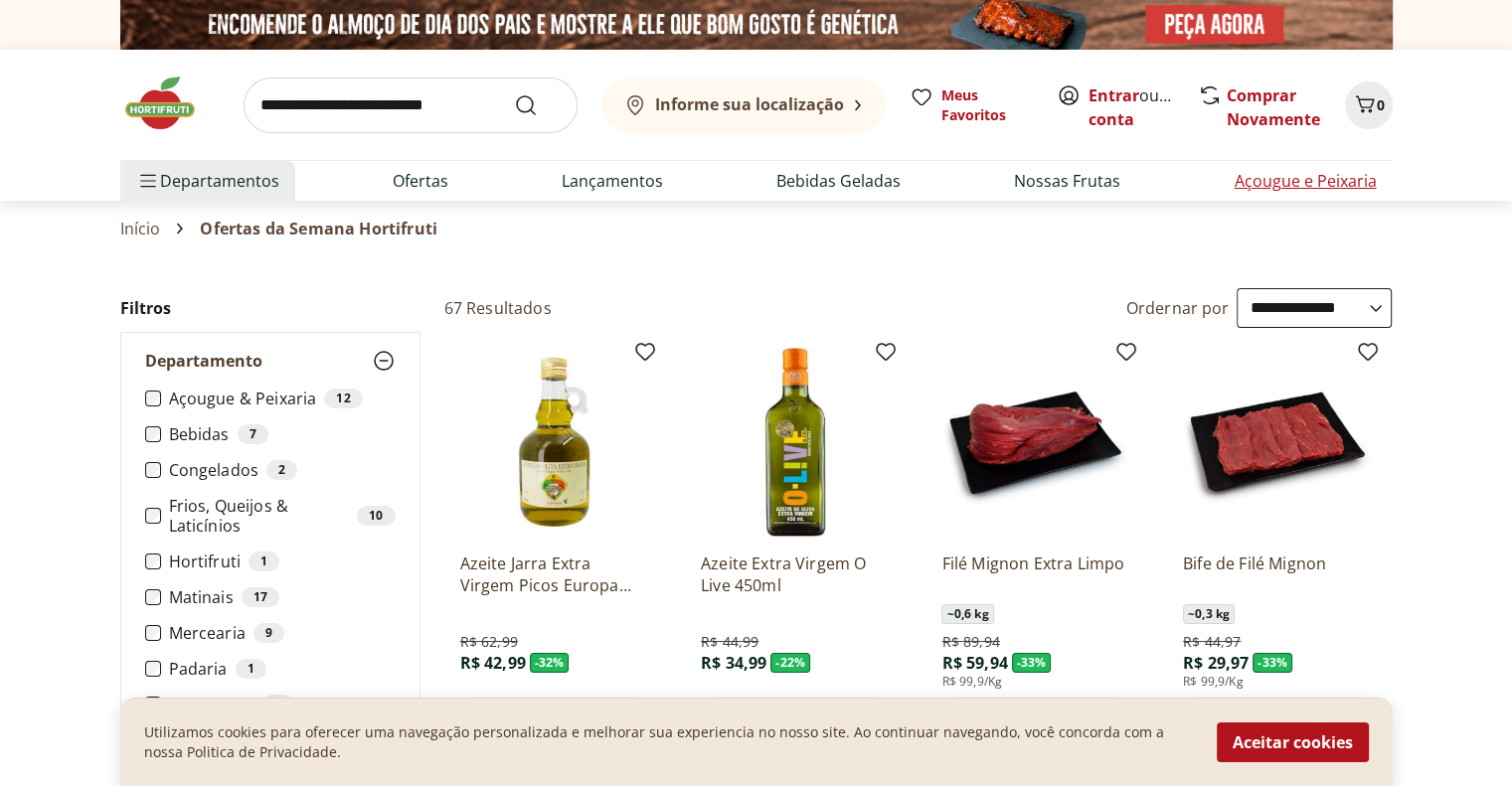 click on "Açougue e Peixaria" at bounding box center [1304, 181] 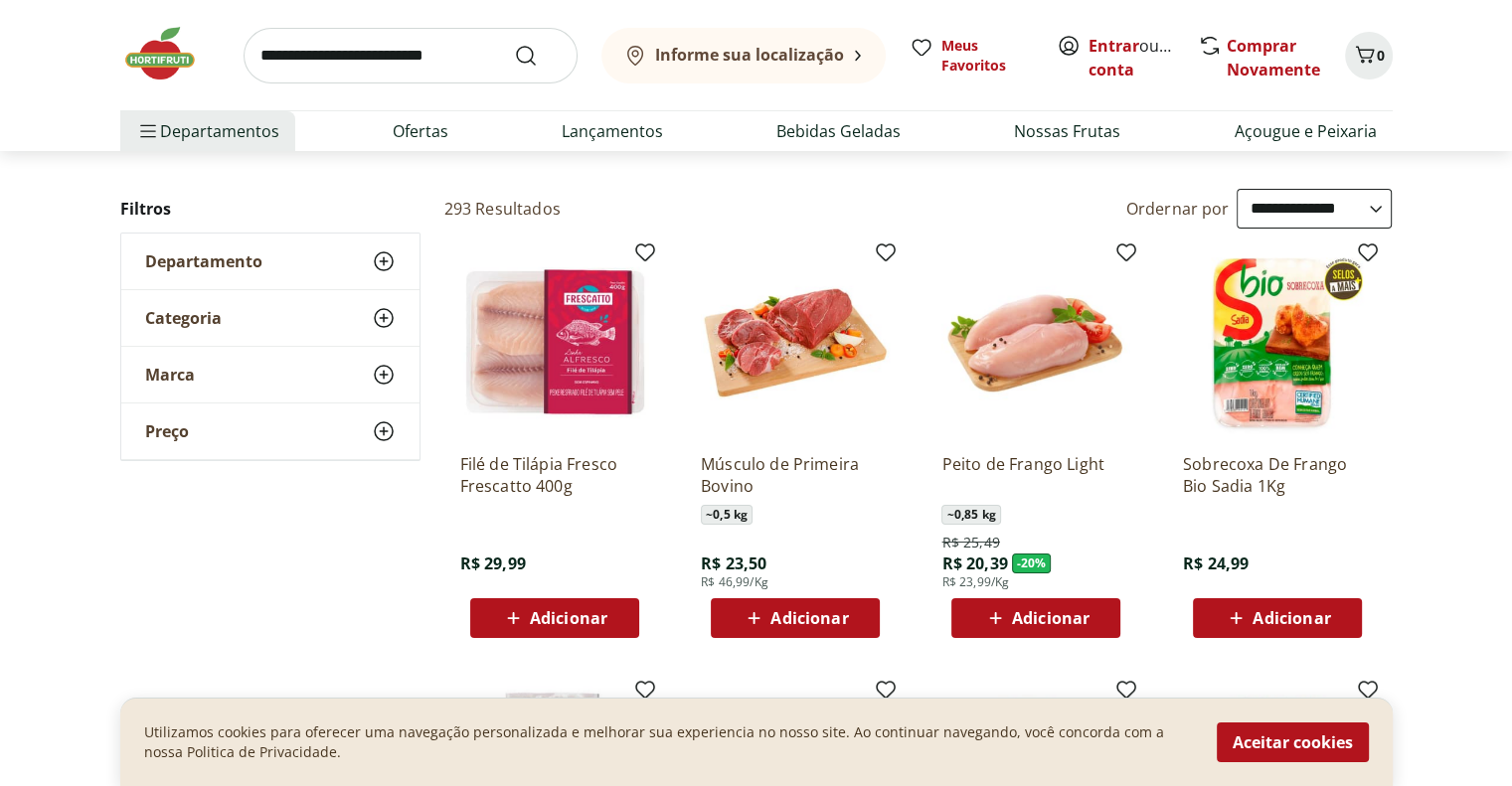 scroll, scrollTop: 0, scrollLeft: 0, axis: both 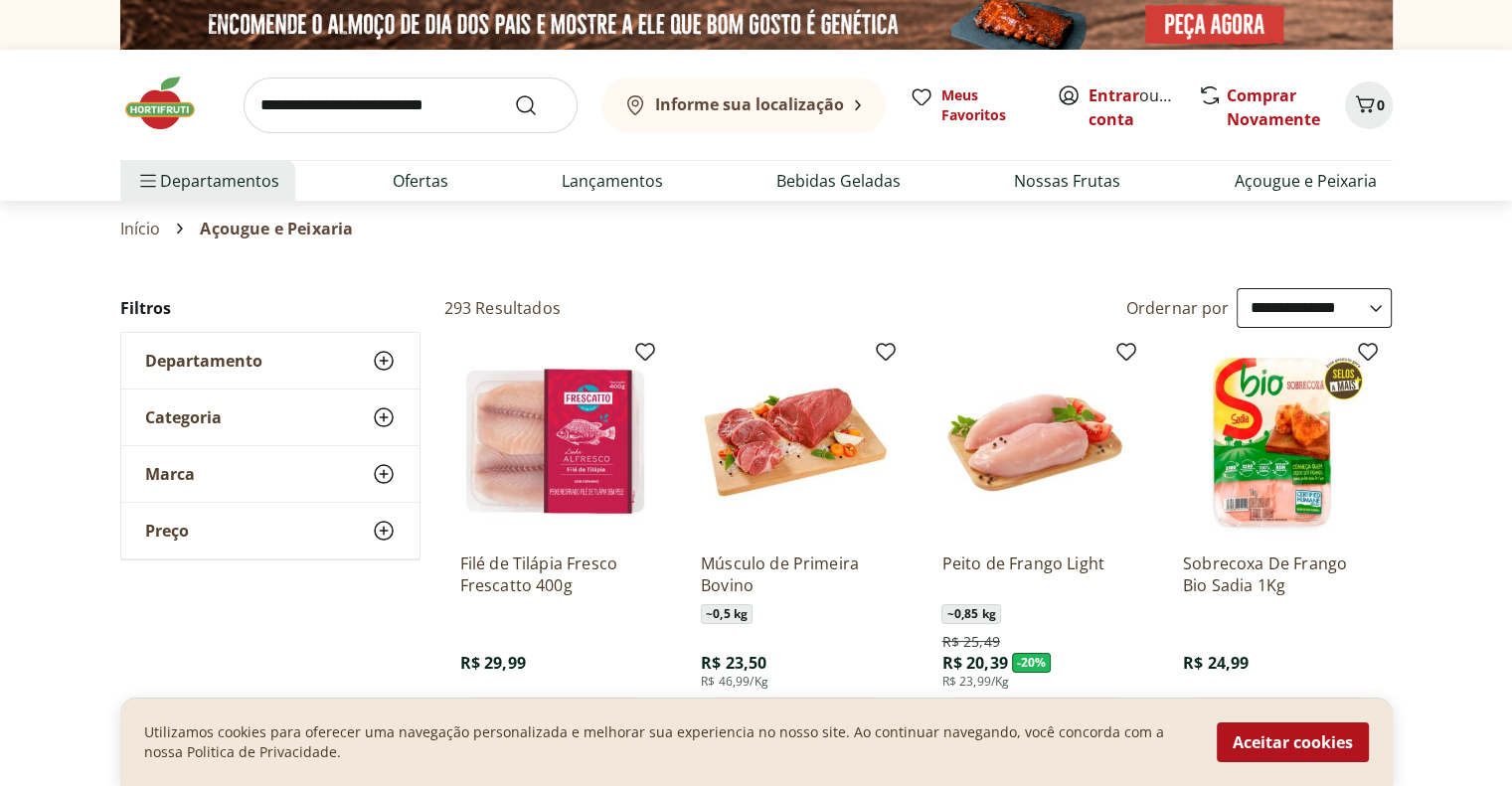 click 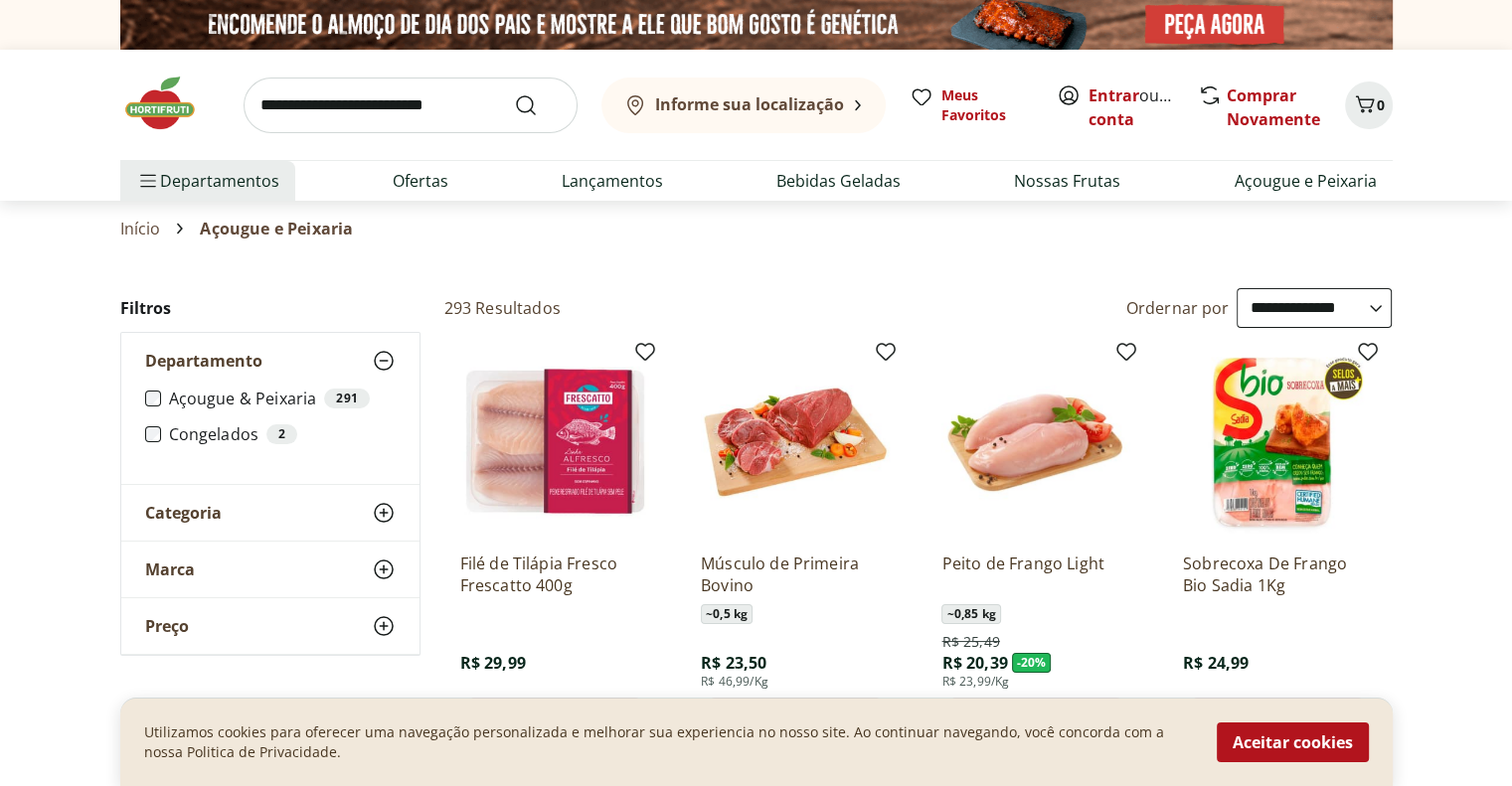 click 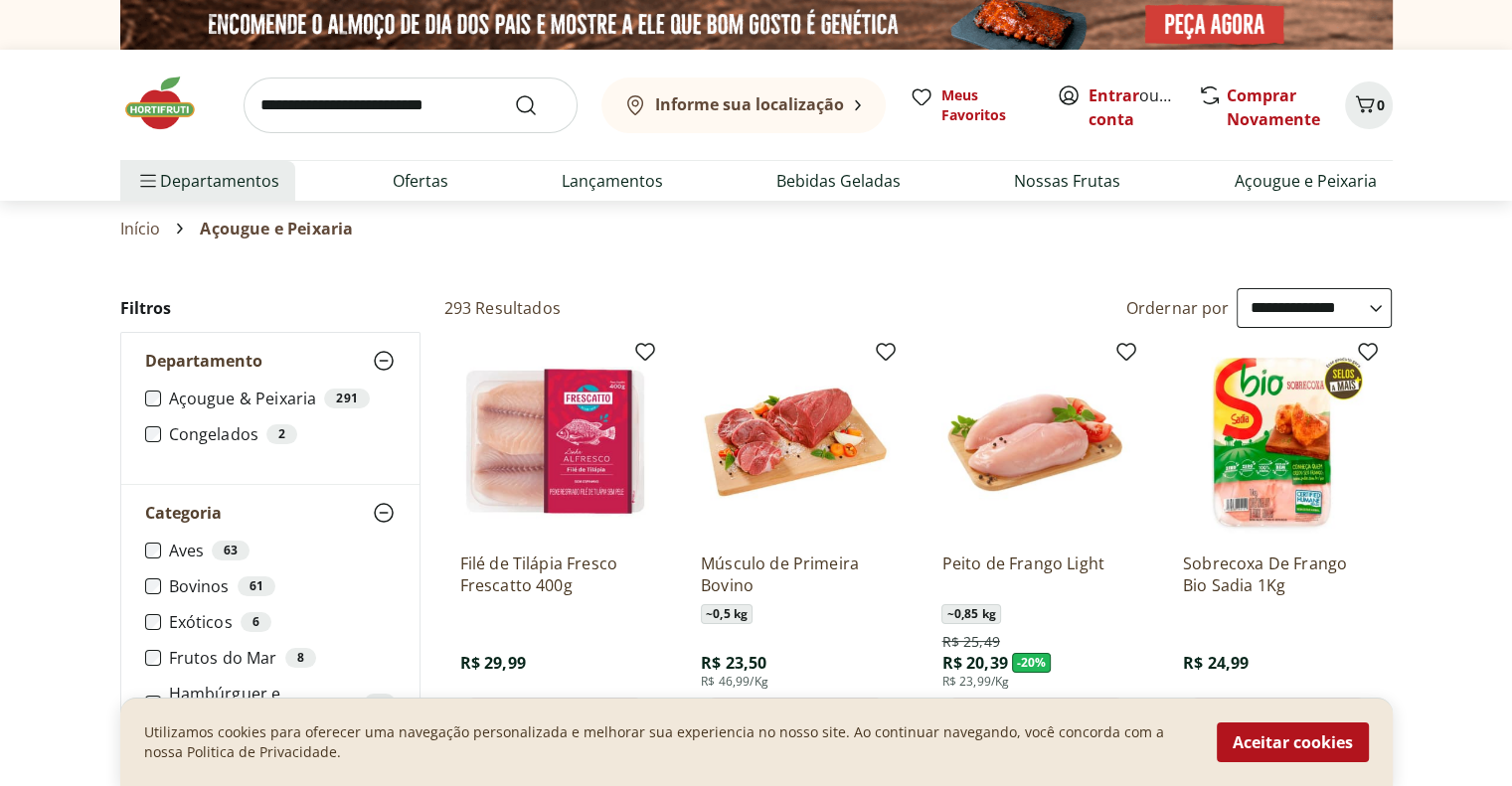 type 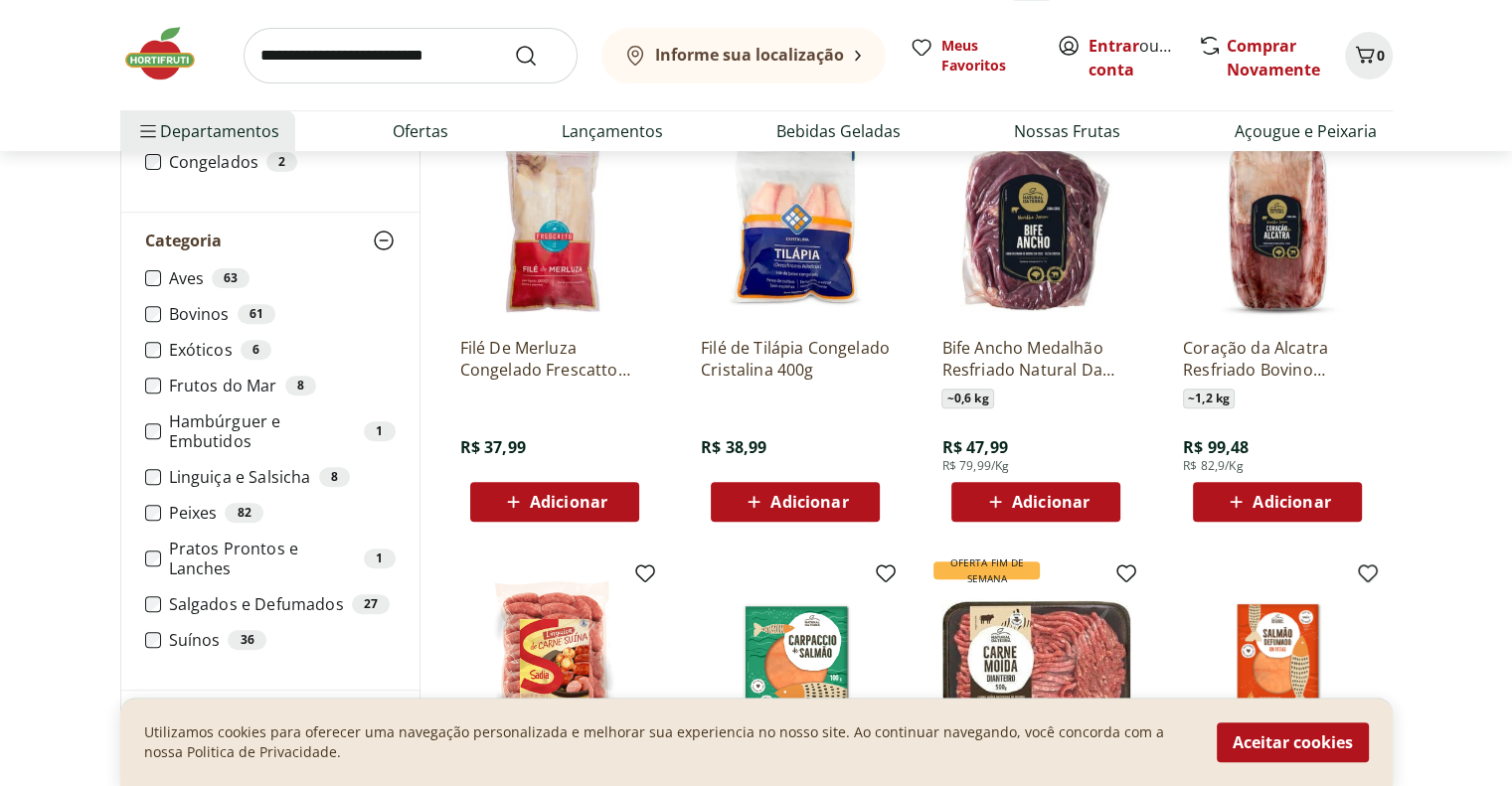 type 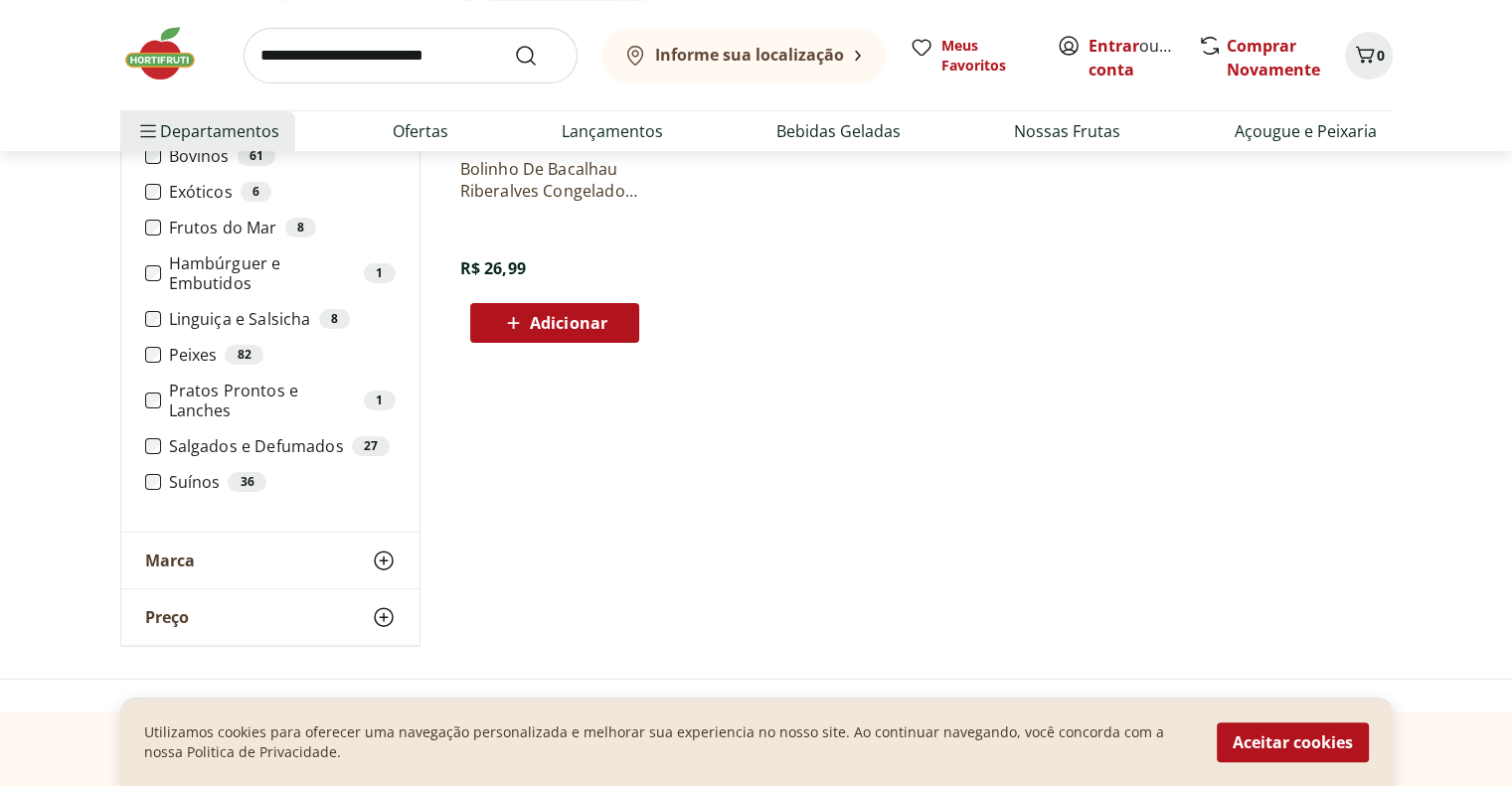 scroll, scrollTop: 397, scrollLeft: 0, axis: vertical 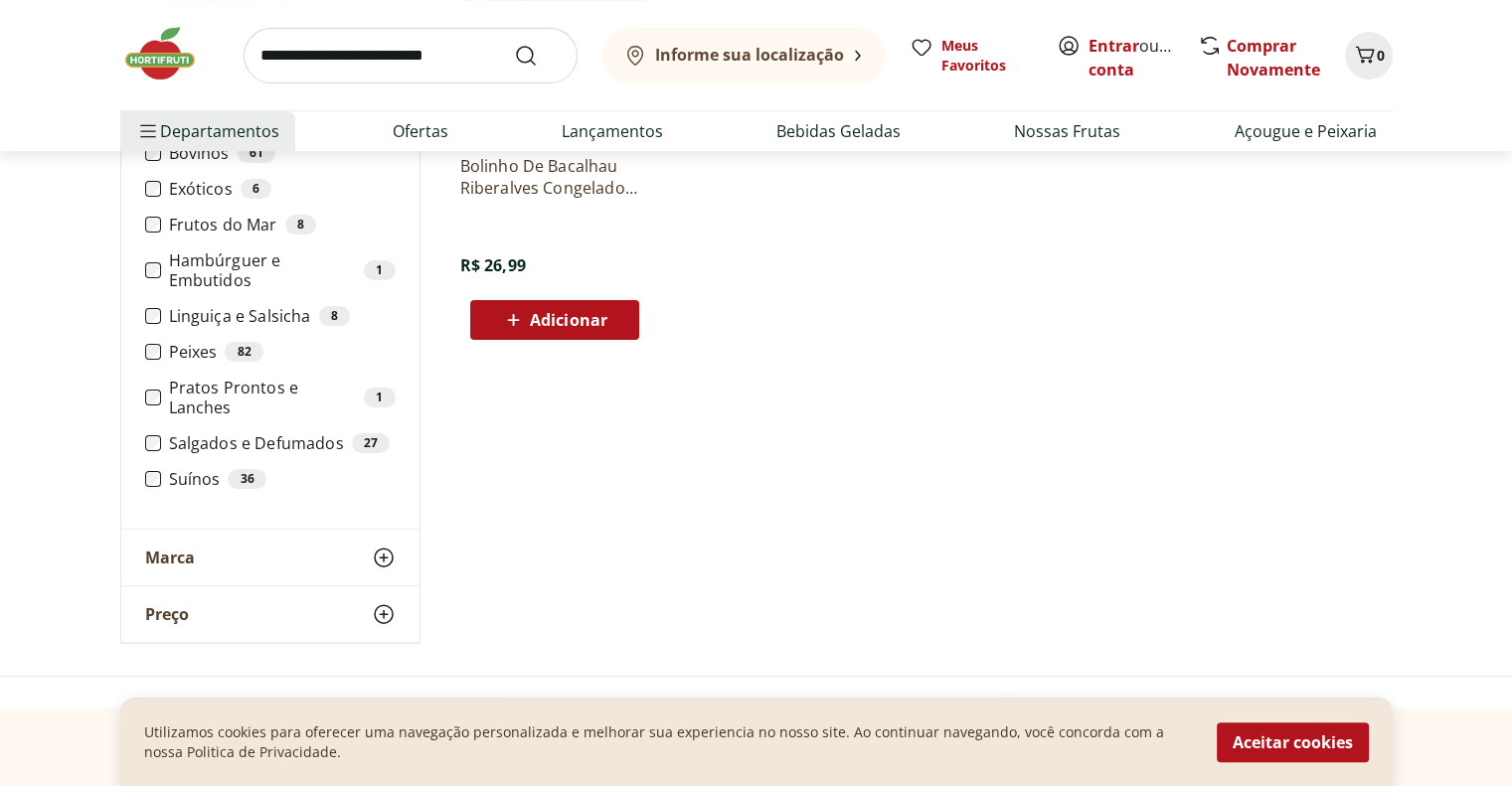 click on "Marca" at bounding box center (270, 557) 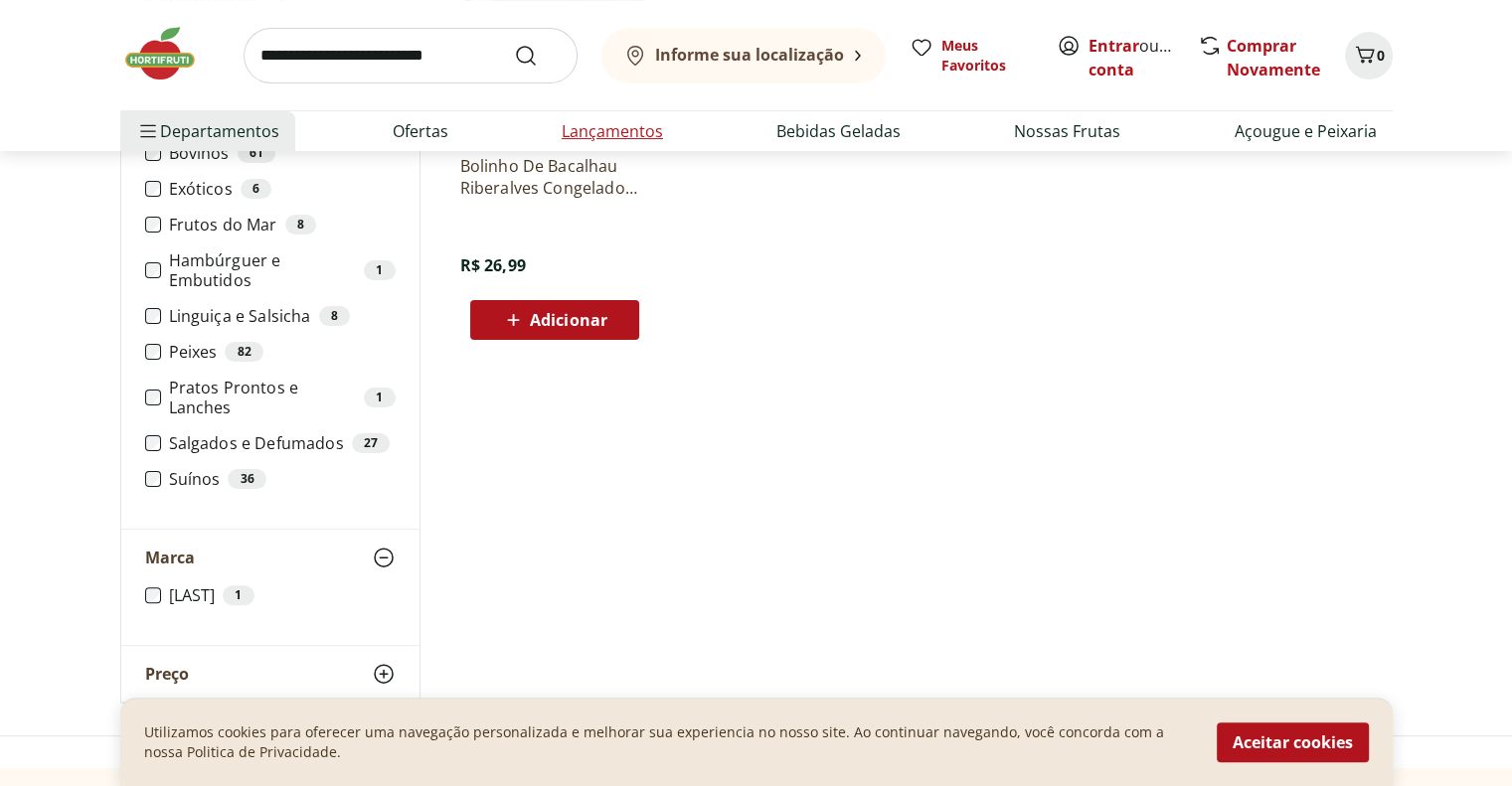 click on "Lançamentos" at bounding box center [612, 131] 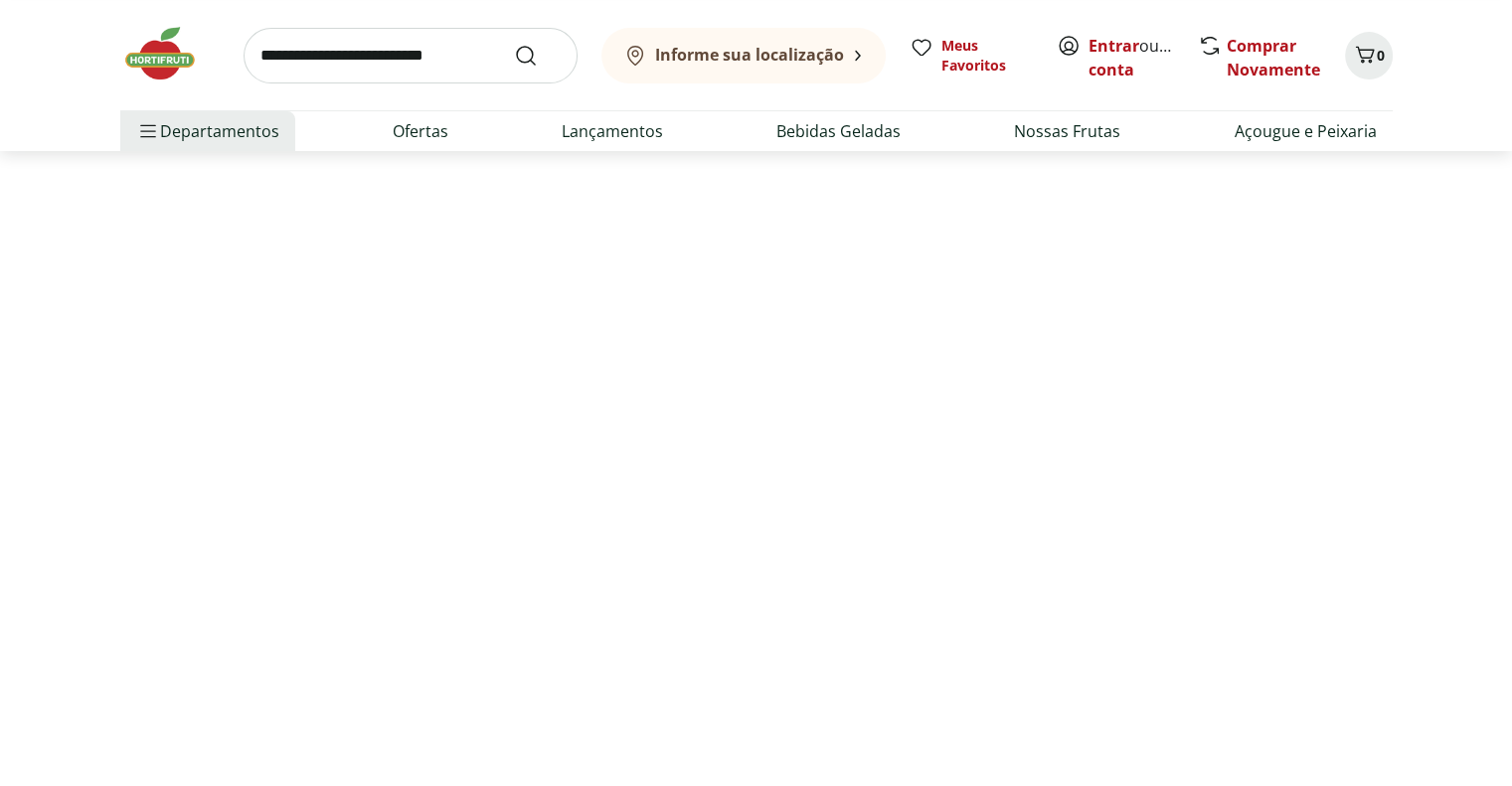 scroll, scrollTop: 0, scrollLeft: 0, axis: both 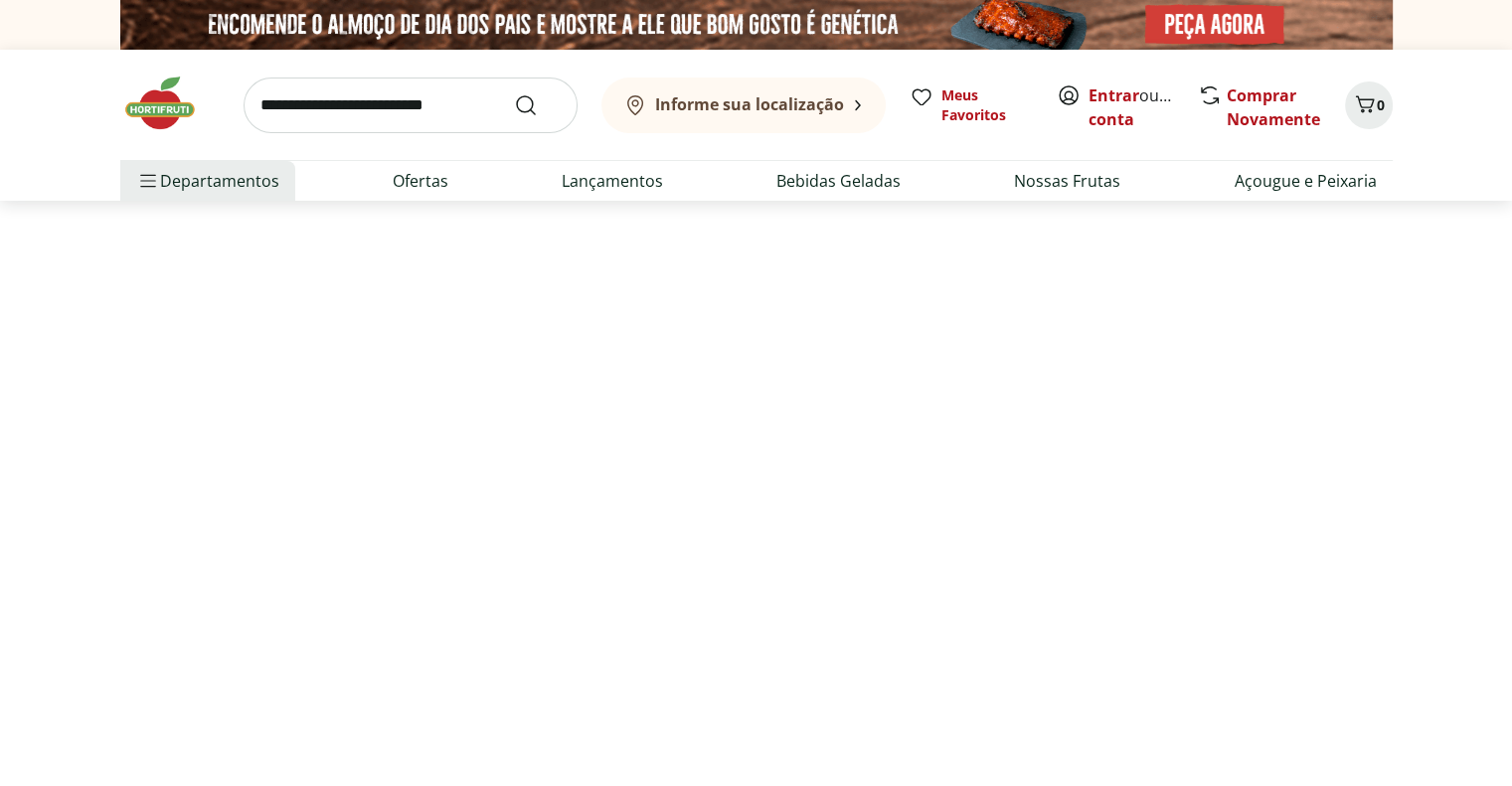 select on "**********" 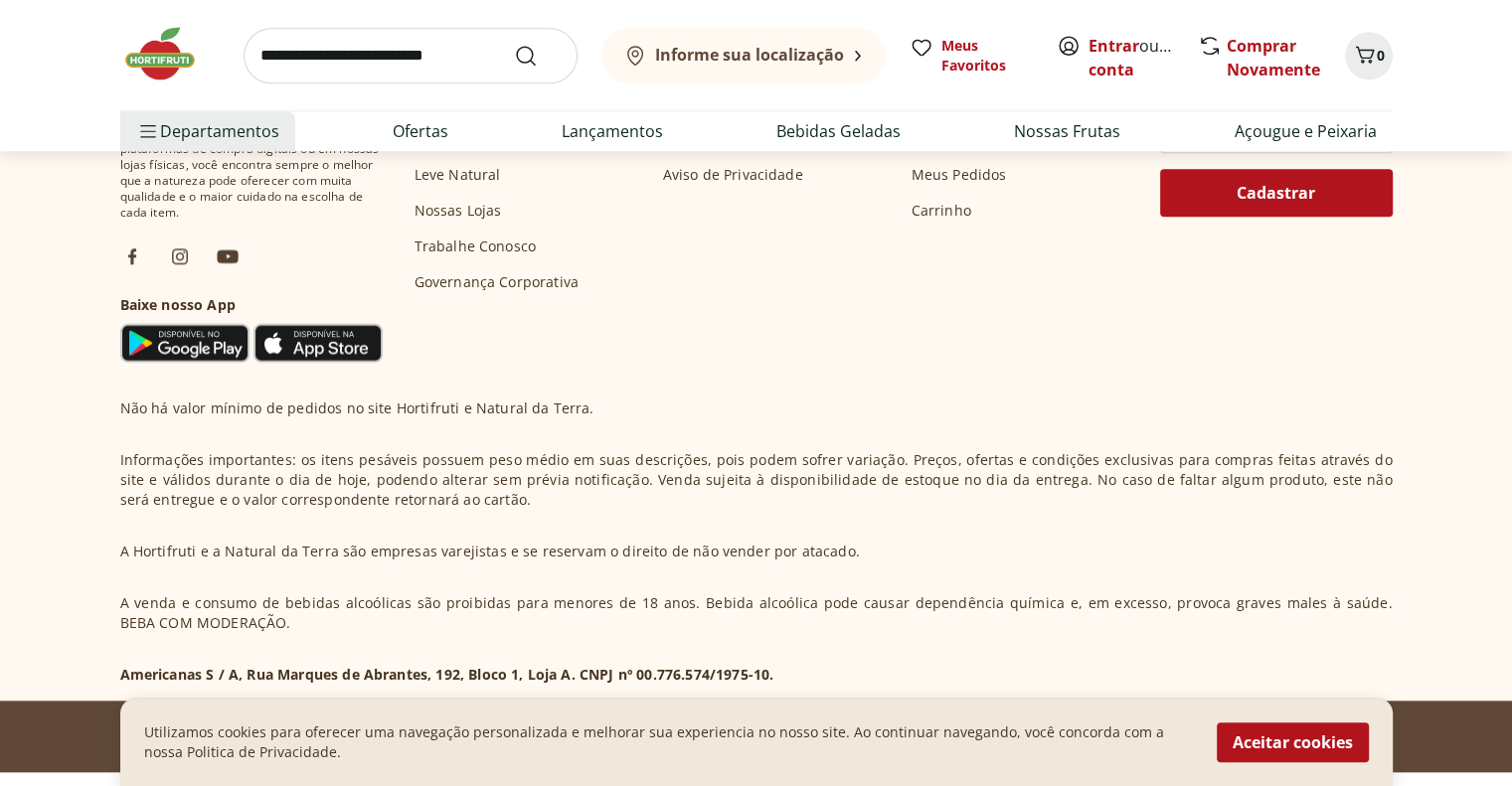 scroll, scrollTop: 1828, scrollLeft: 0, axis: vertical 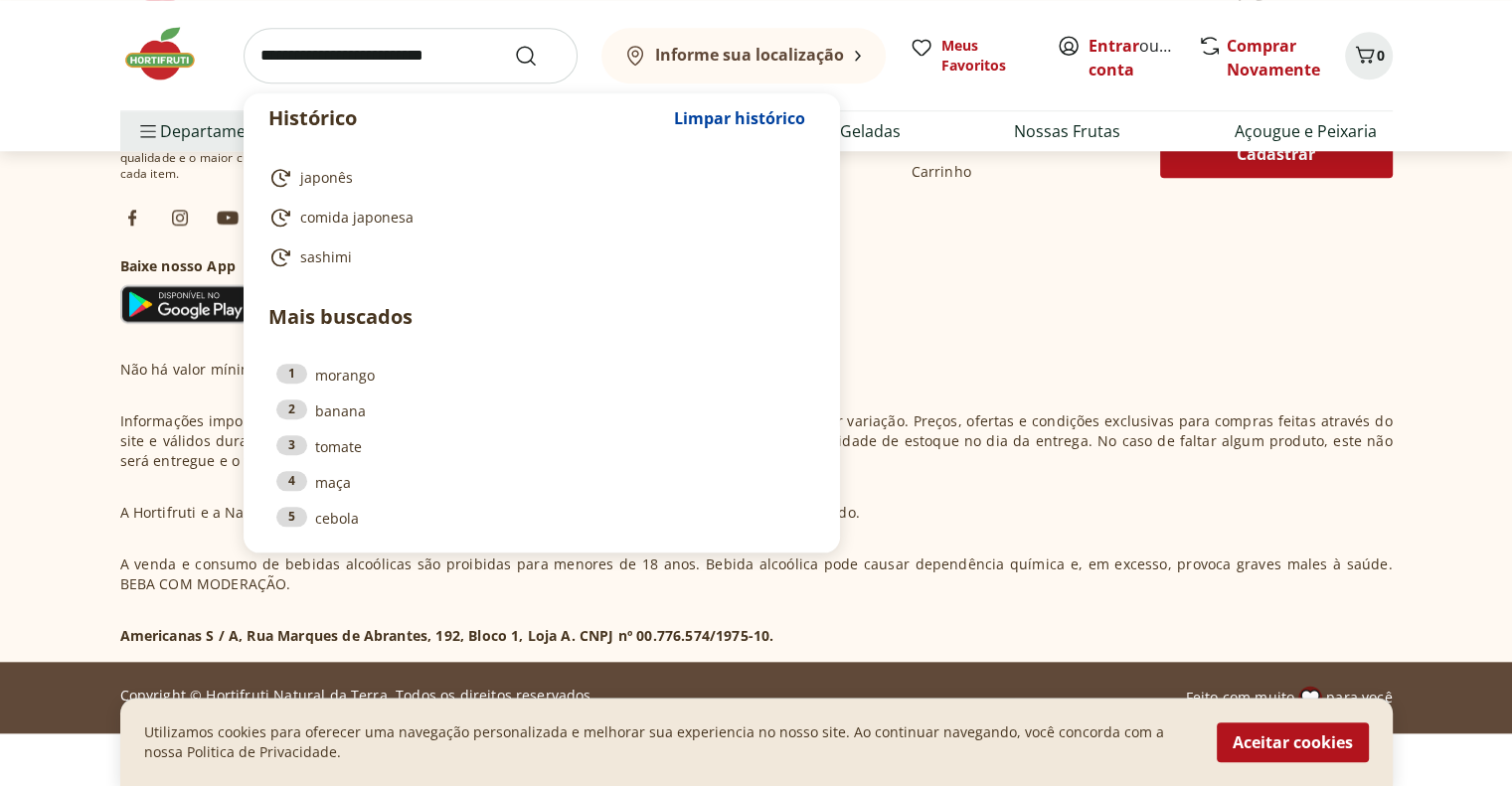click at bounding box center (411, 56) 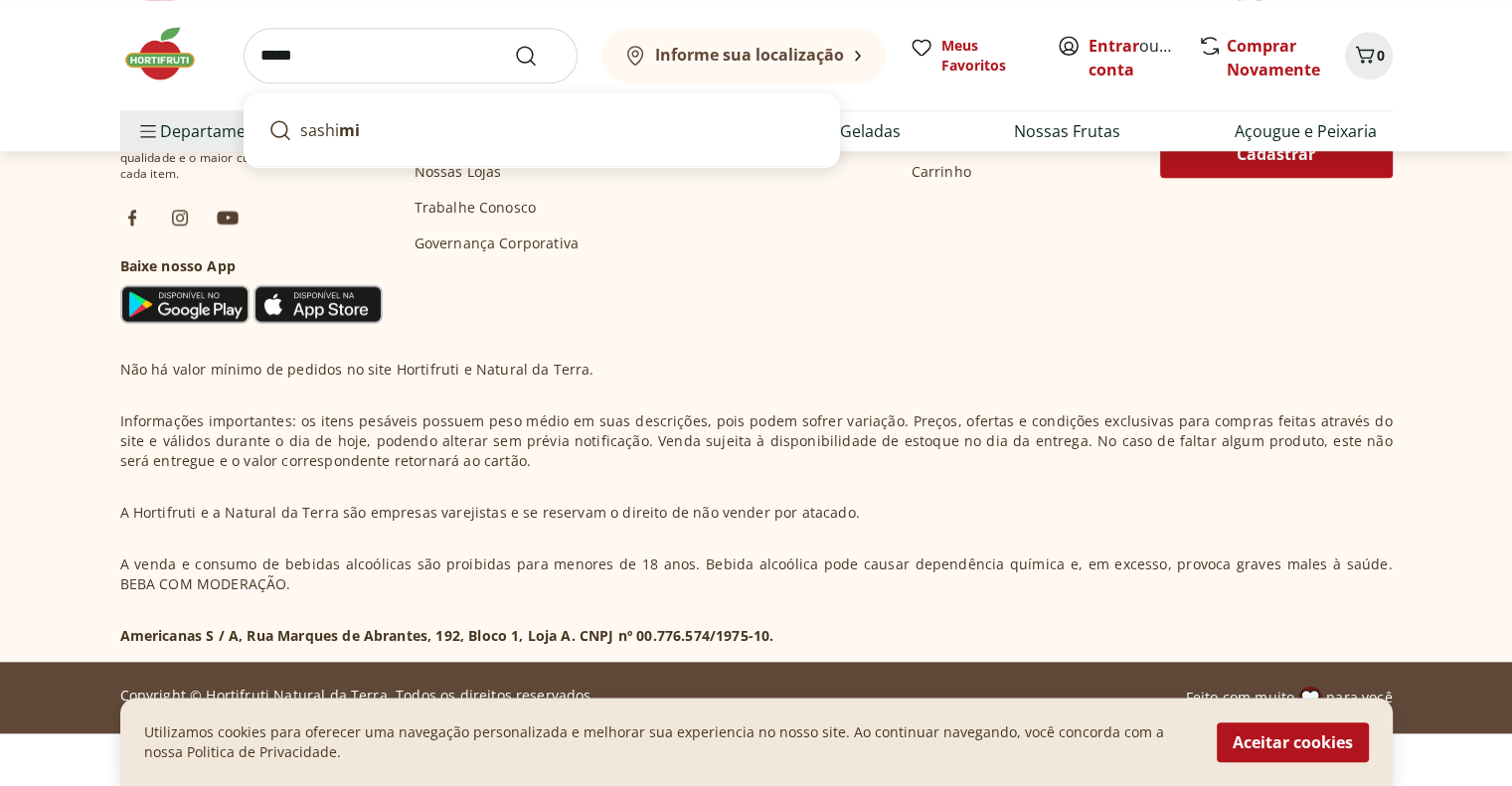 type on "*****" 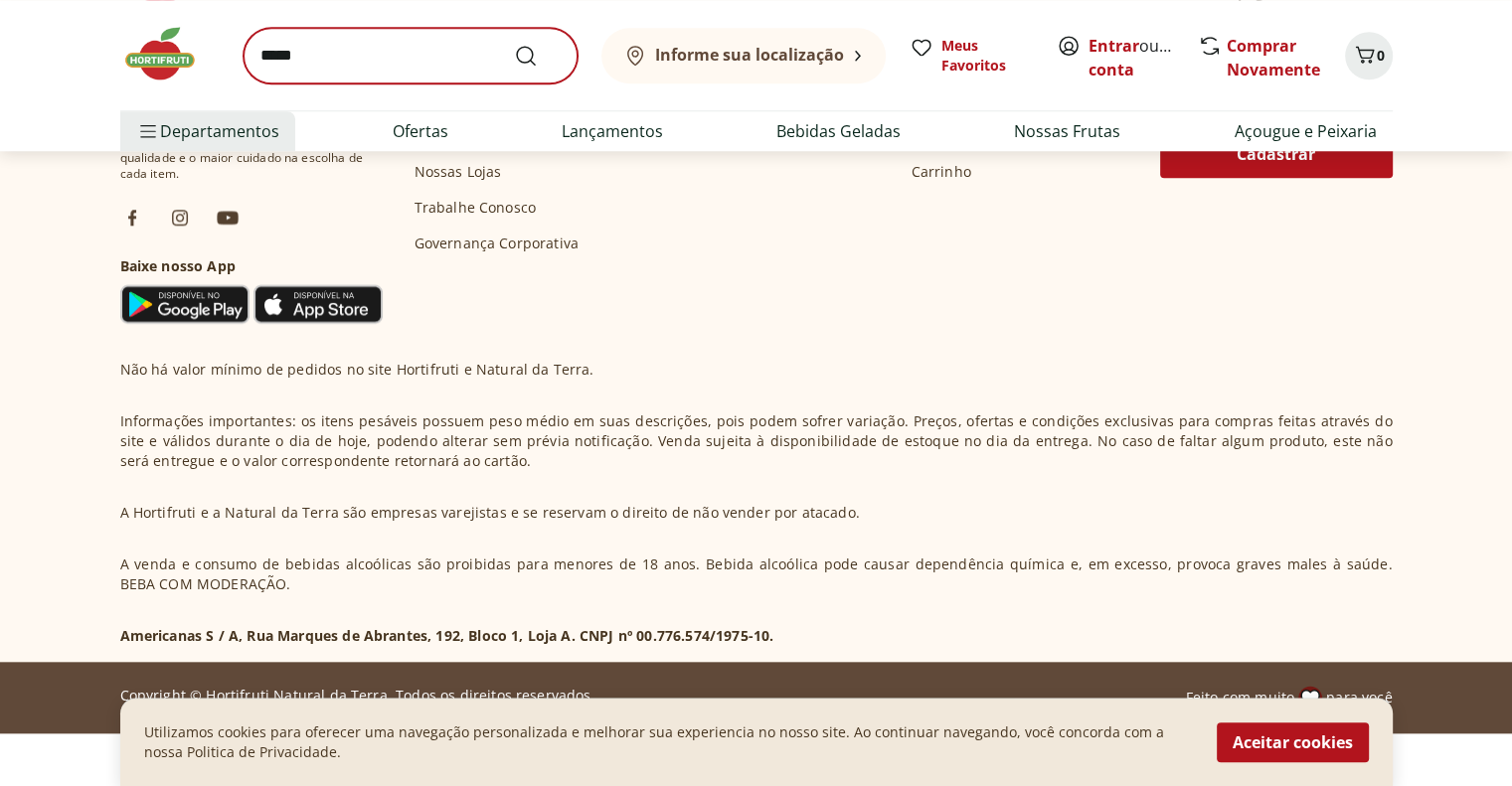 scroll, scrollTop: 0, scrollLeft: 0, axis: both 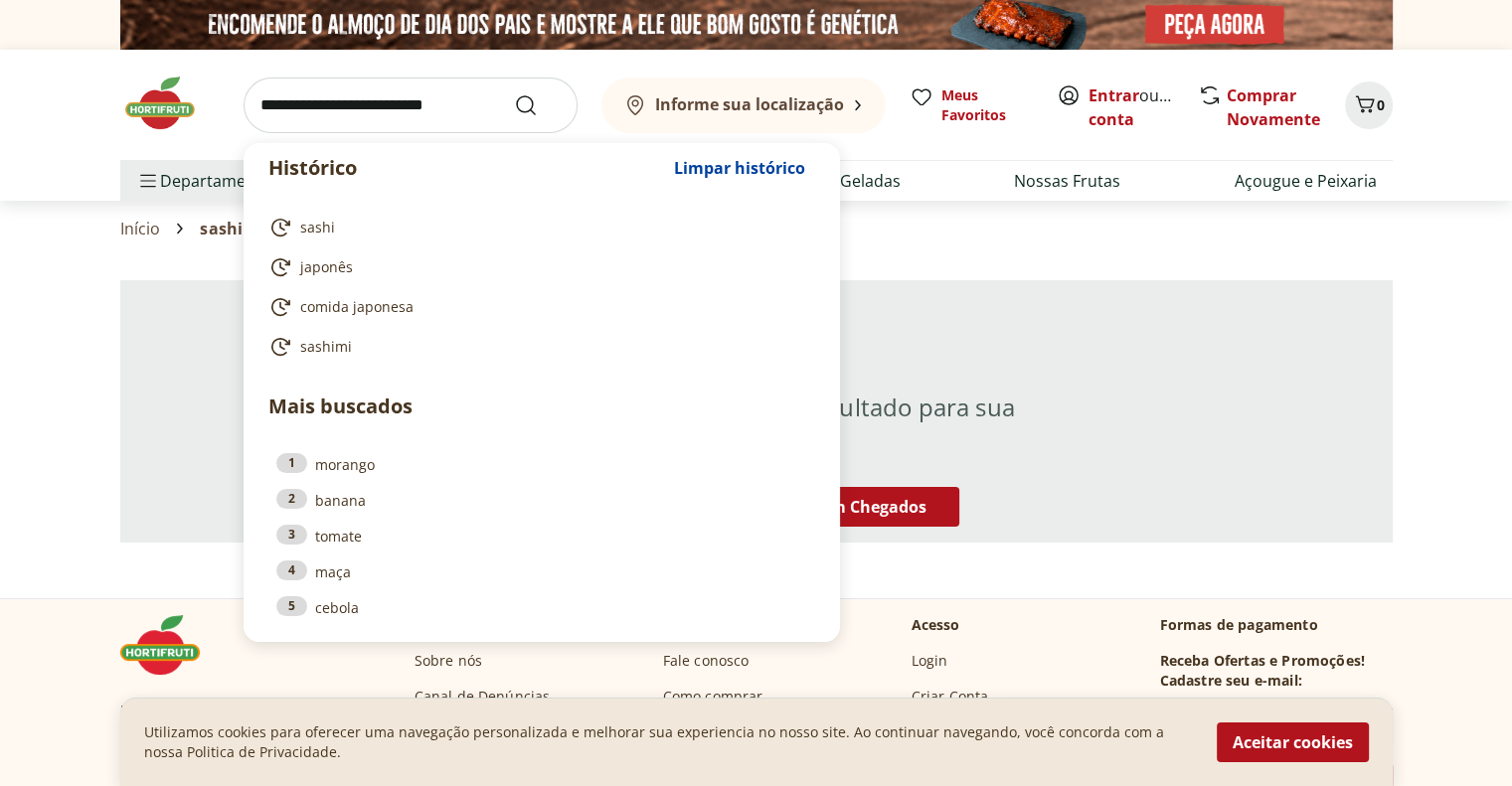 click at bounding box center [411, 105] 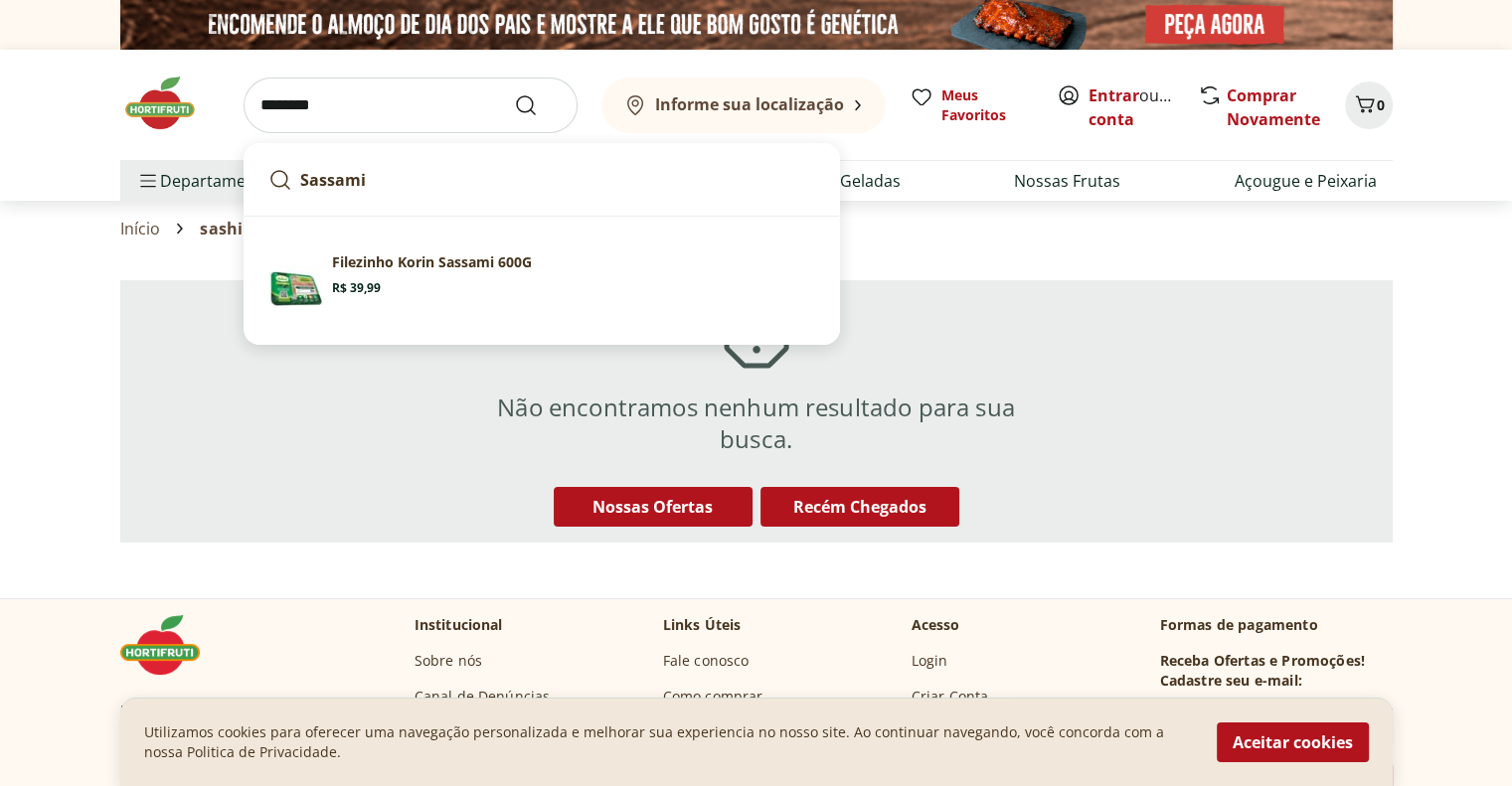 type on "*******" 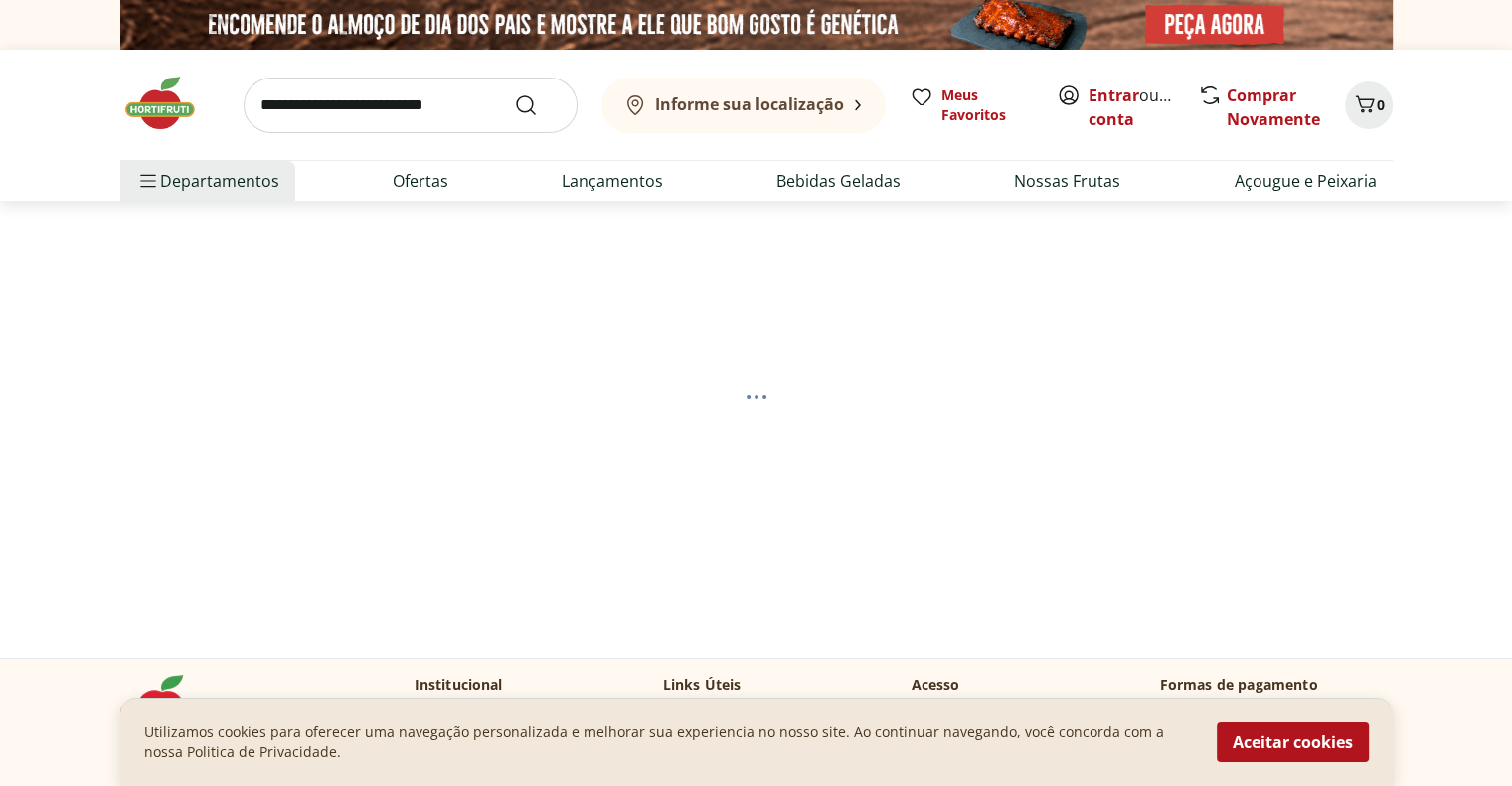 select on "**********" 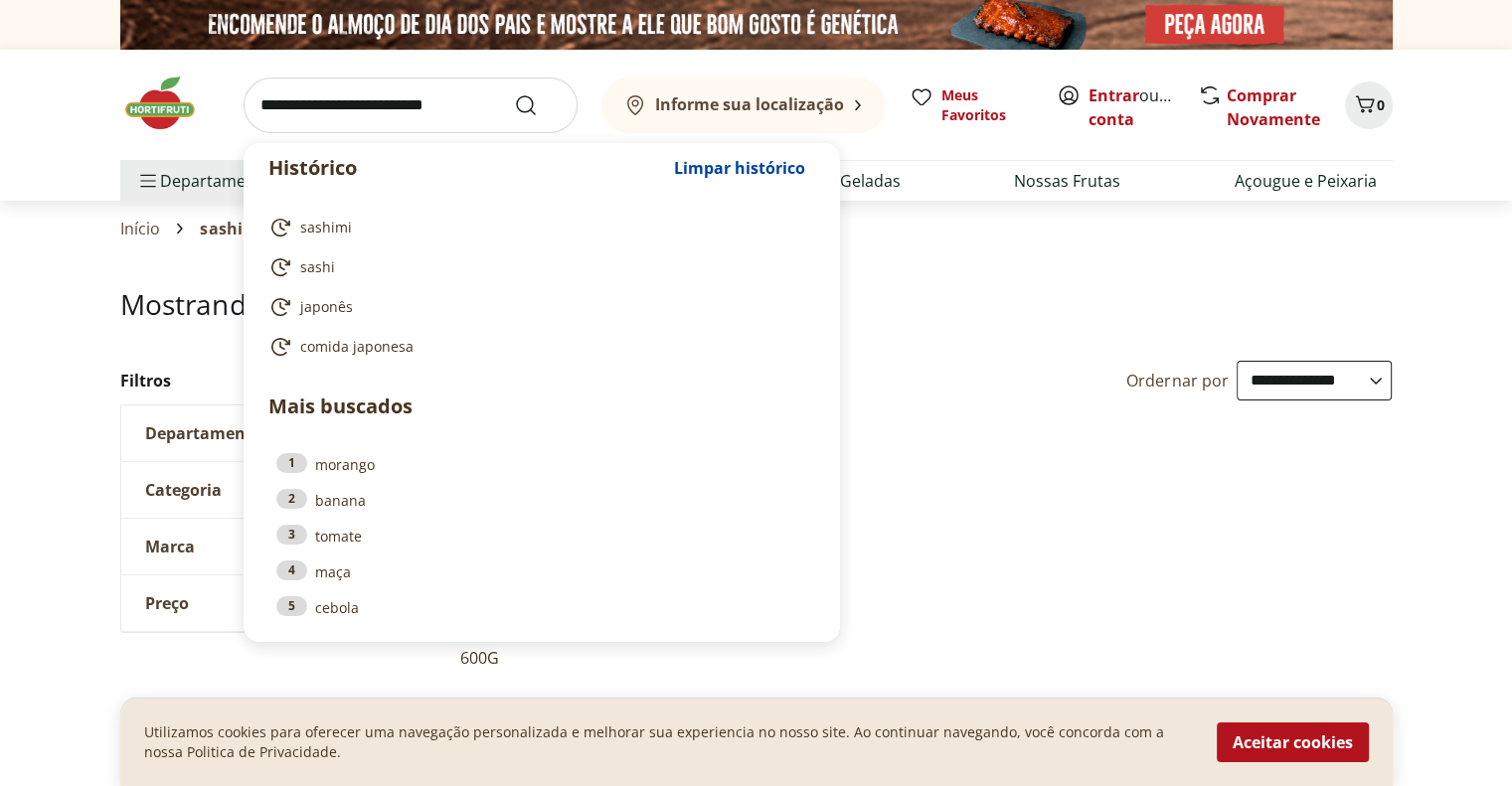 click at bounding box center [411, 105] 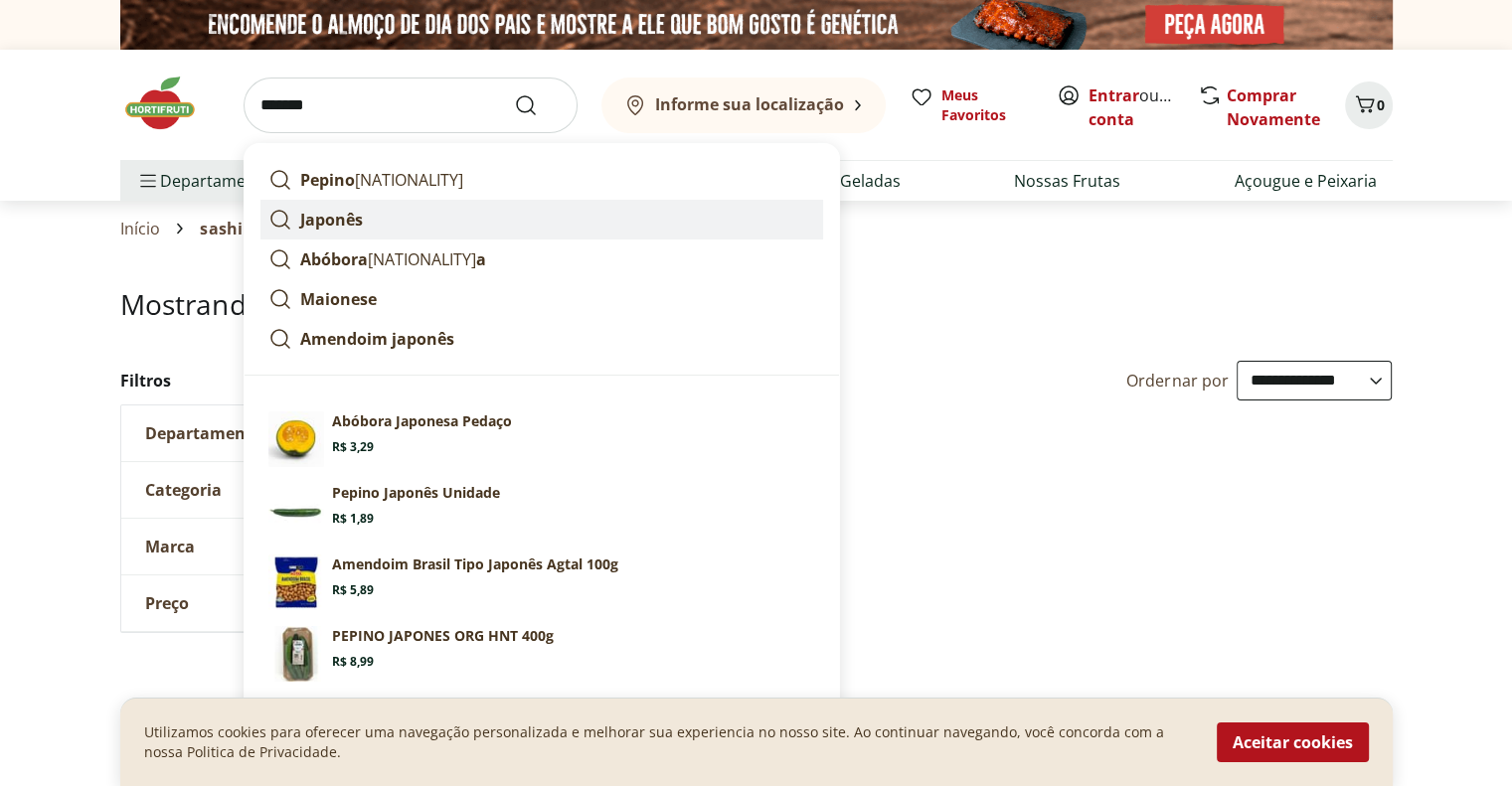 click on "Japonês" at bounding box center (542, 220) 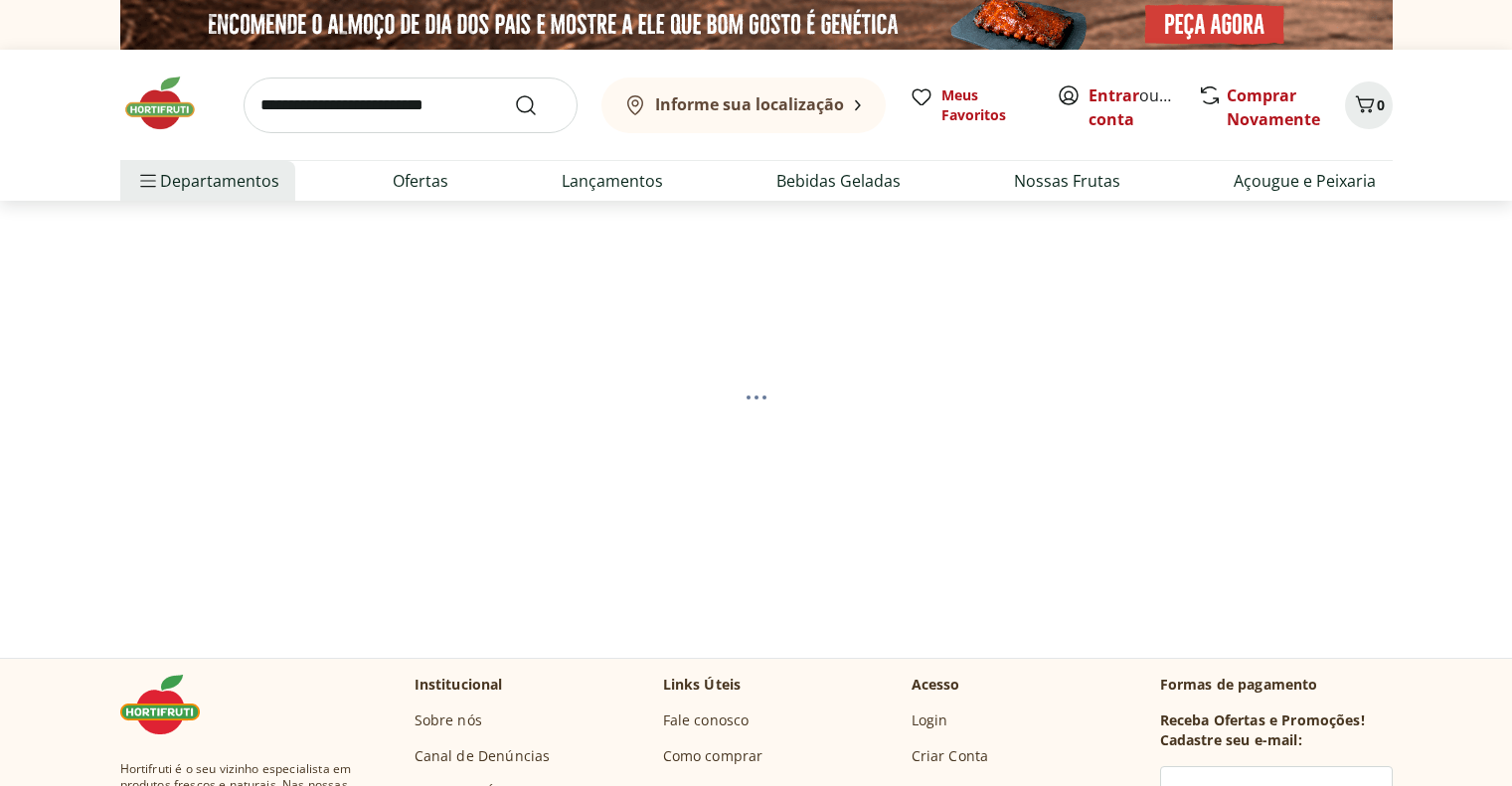 scroll, scrollTop: 0, scrollLeft: 0, axis: both 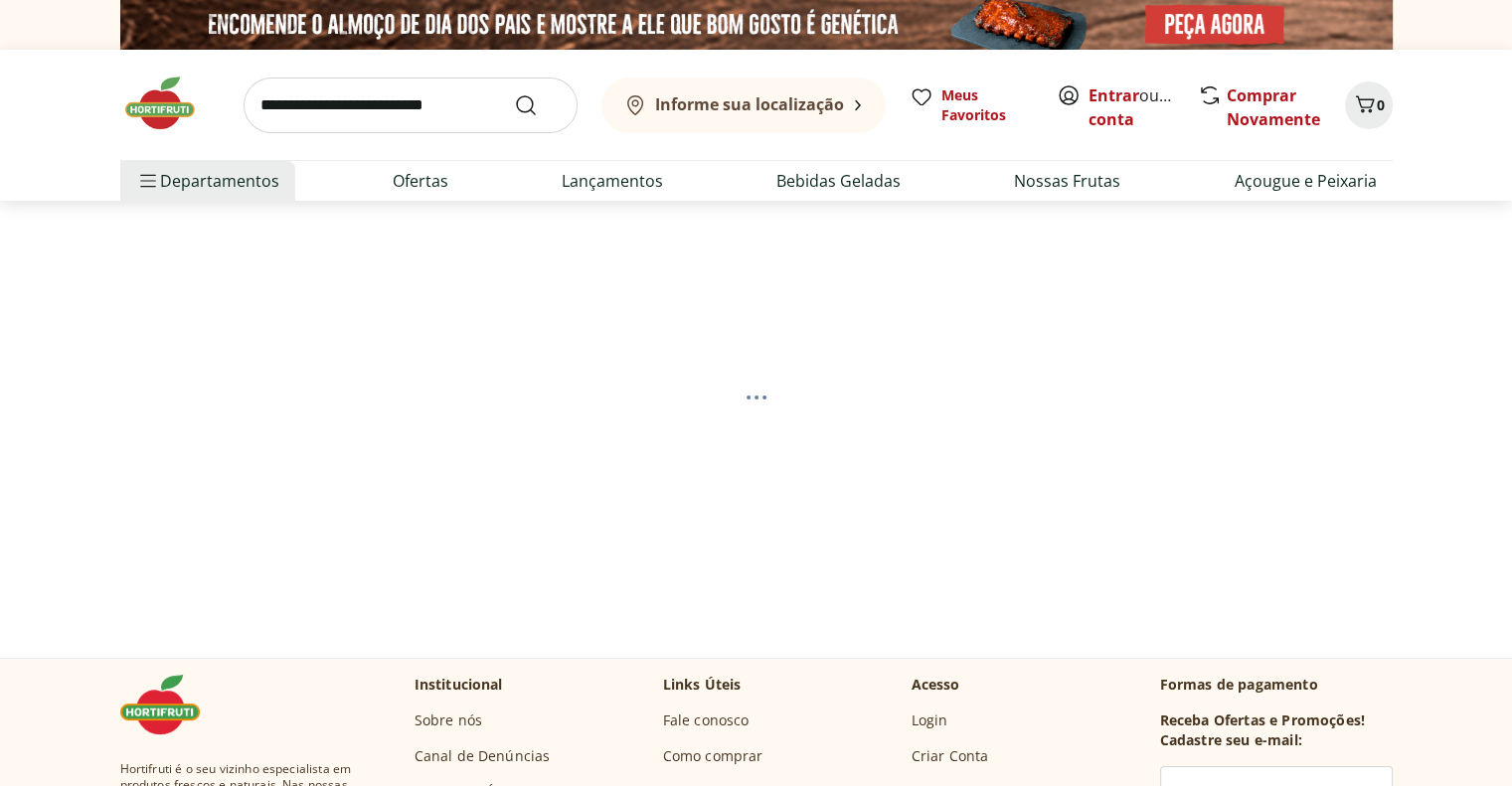 select on "**********" 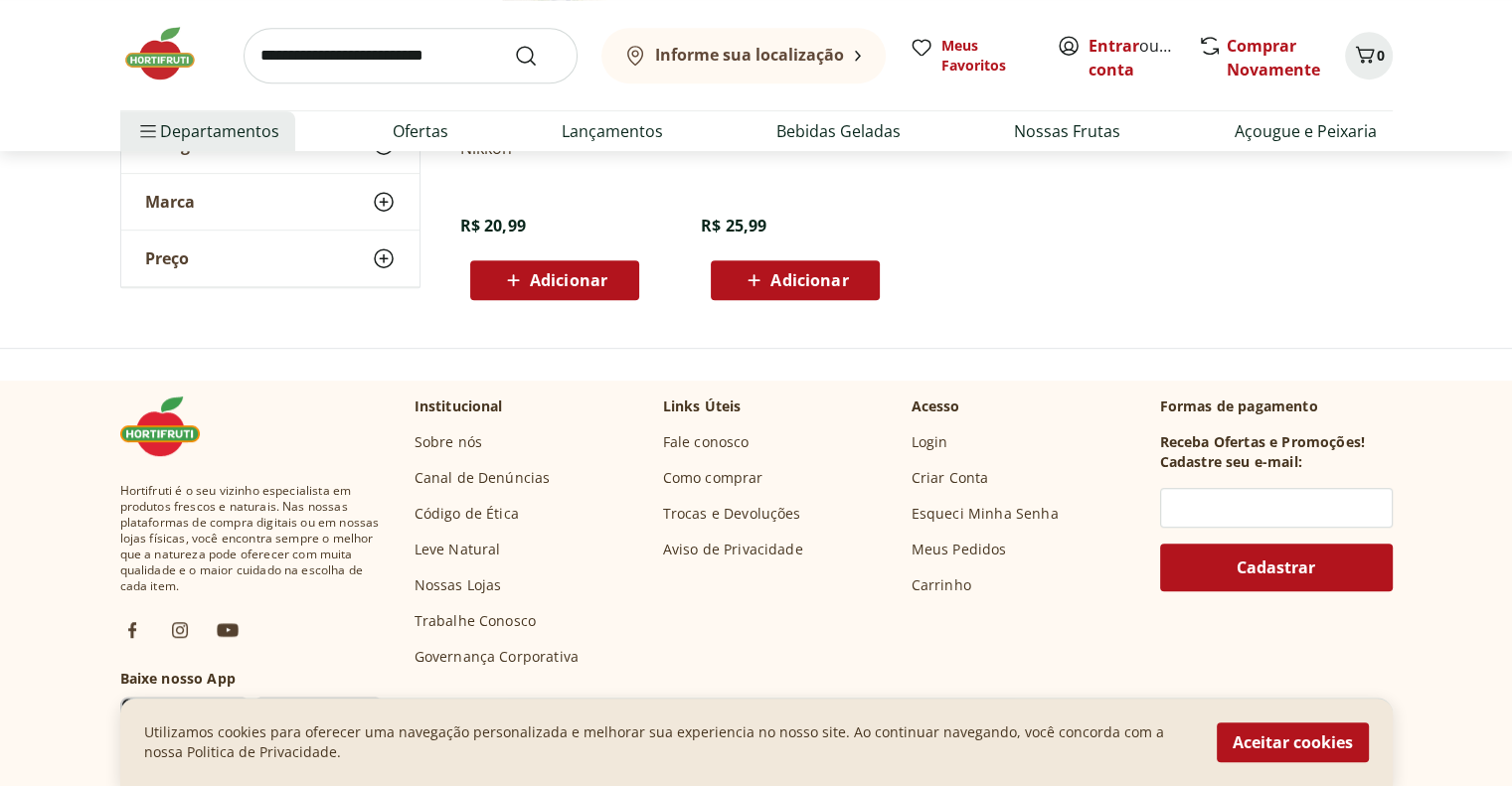 scroll, scrollTop: 994, scrollLeft: 0, axis: vertical 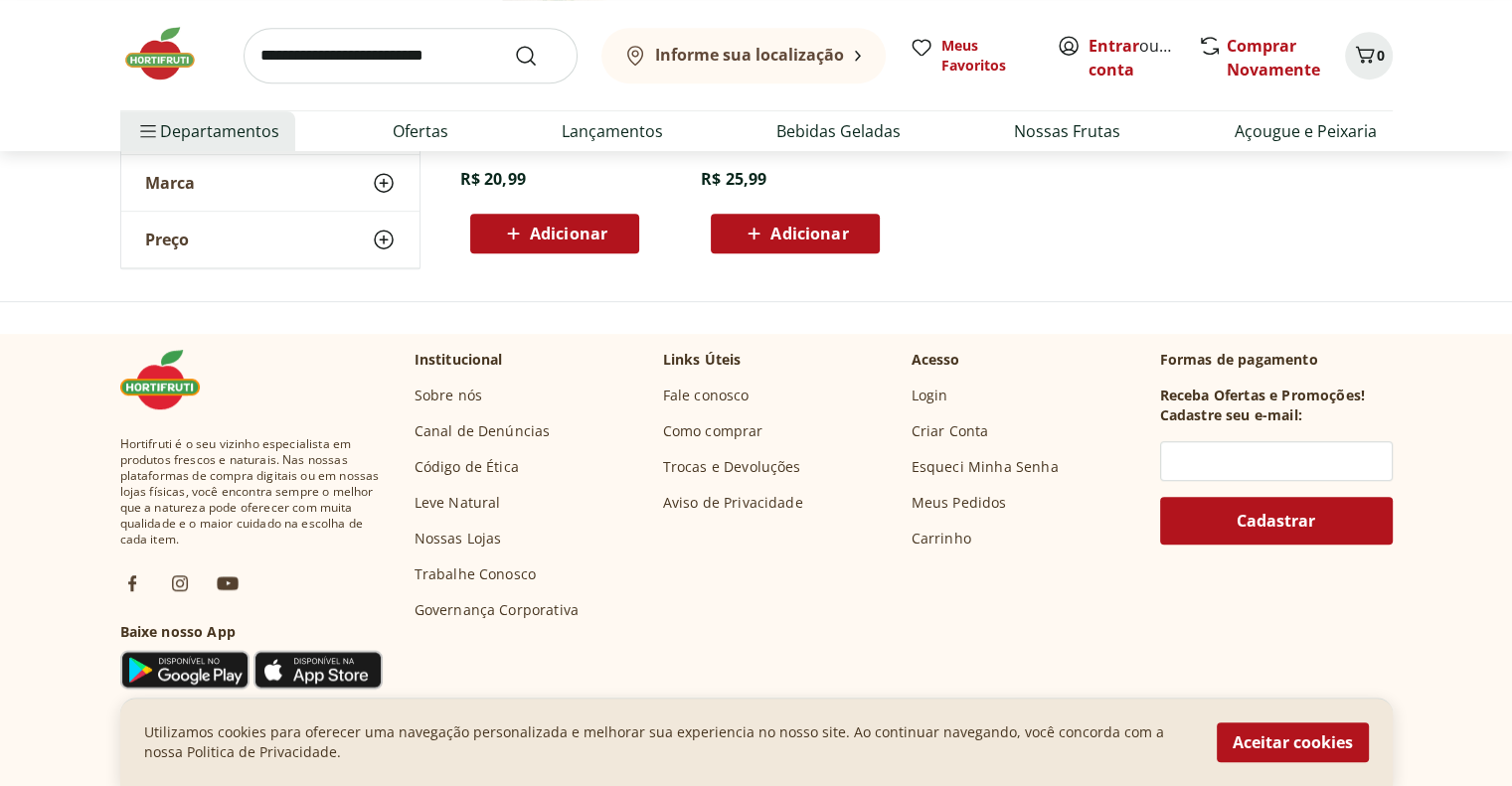 click at bounding box center (411, 56) 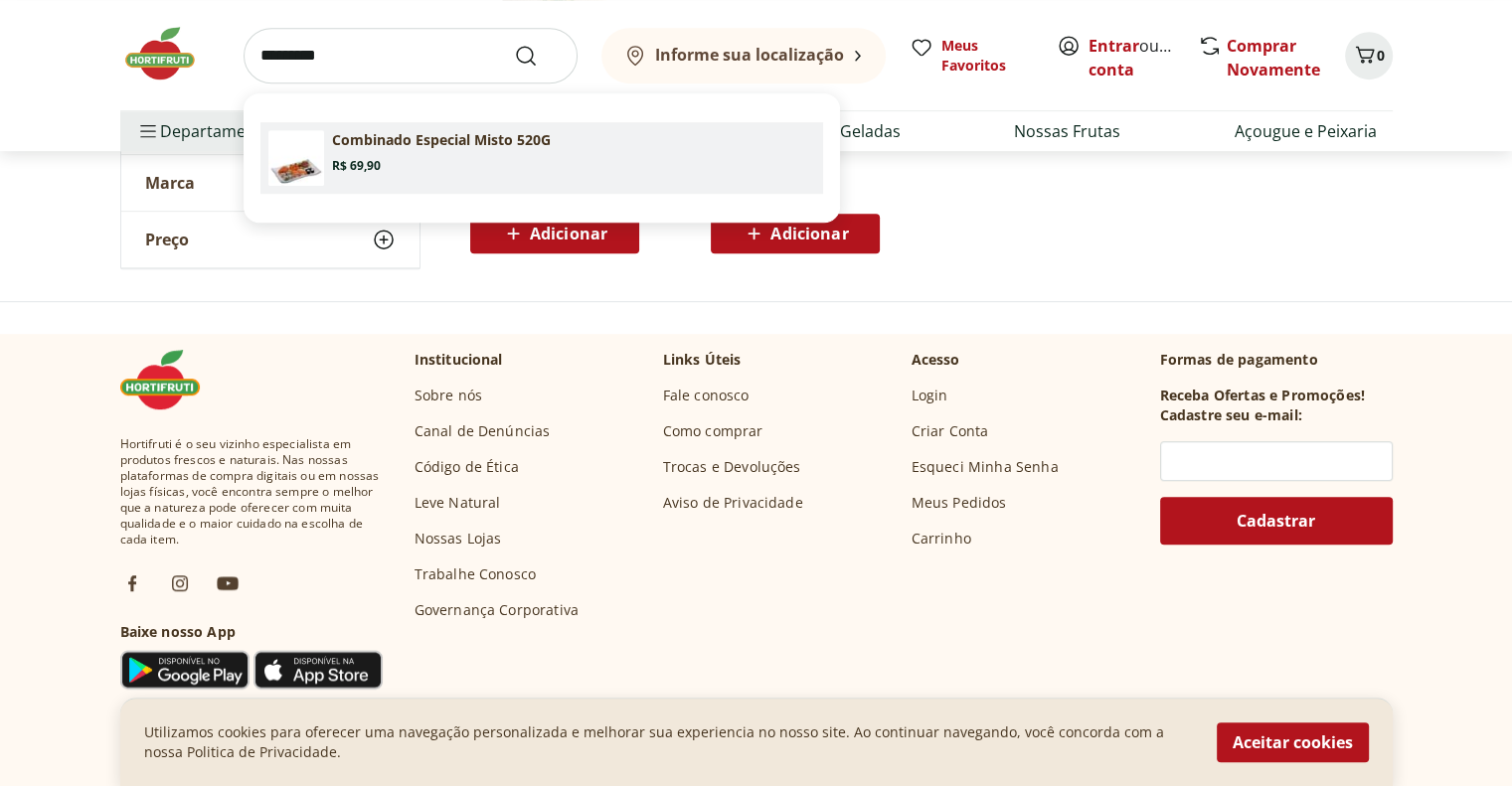 click on "Combinado Especial Misto 520G" at bounding box center (441, 140) 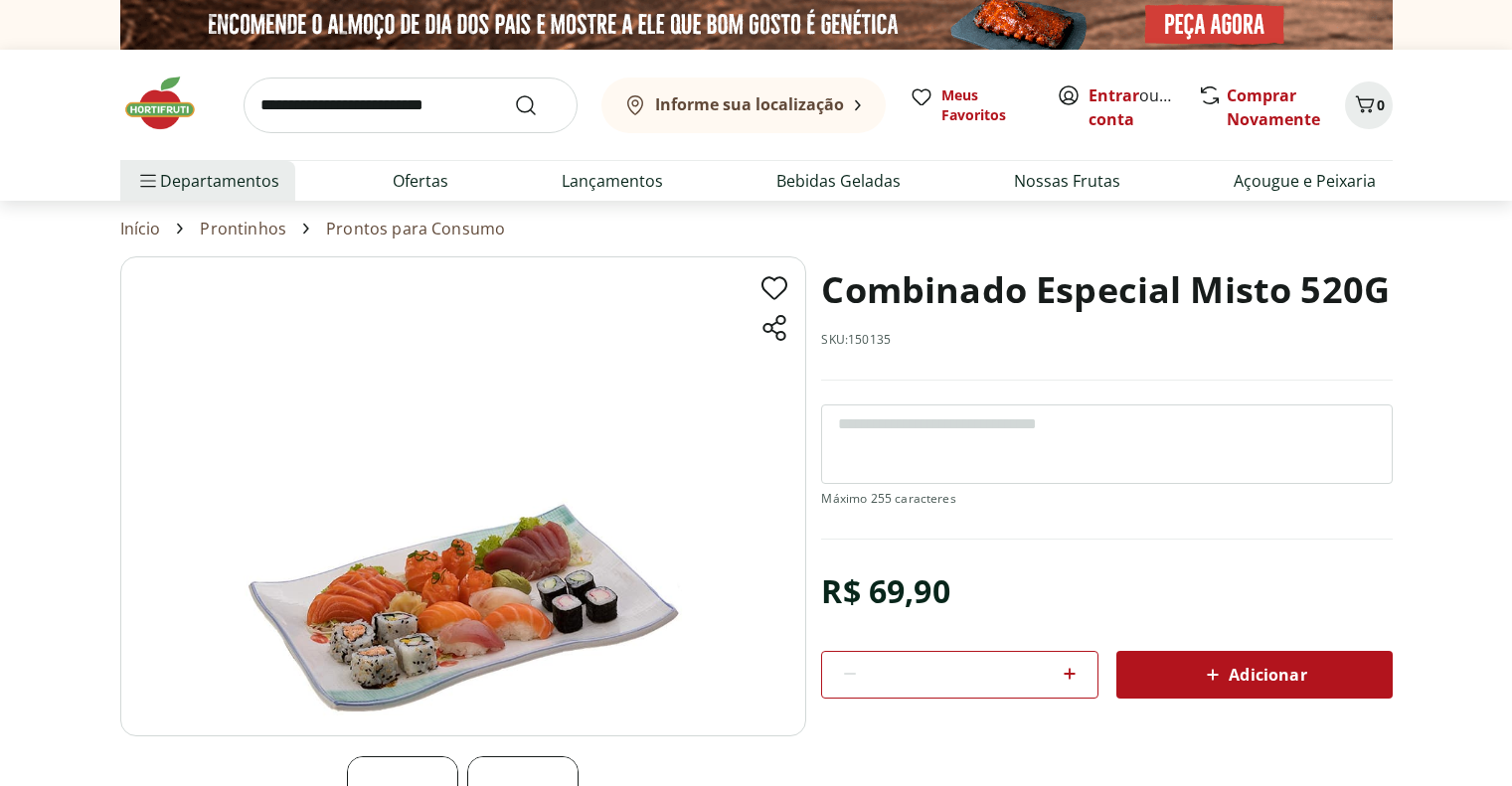 scroll, scrollTop: 0, scrollLeft: 0, axis: both 